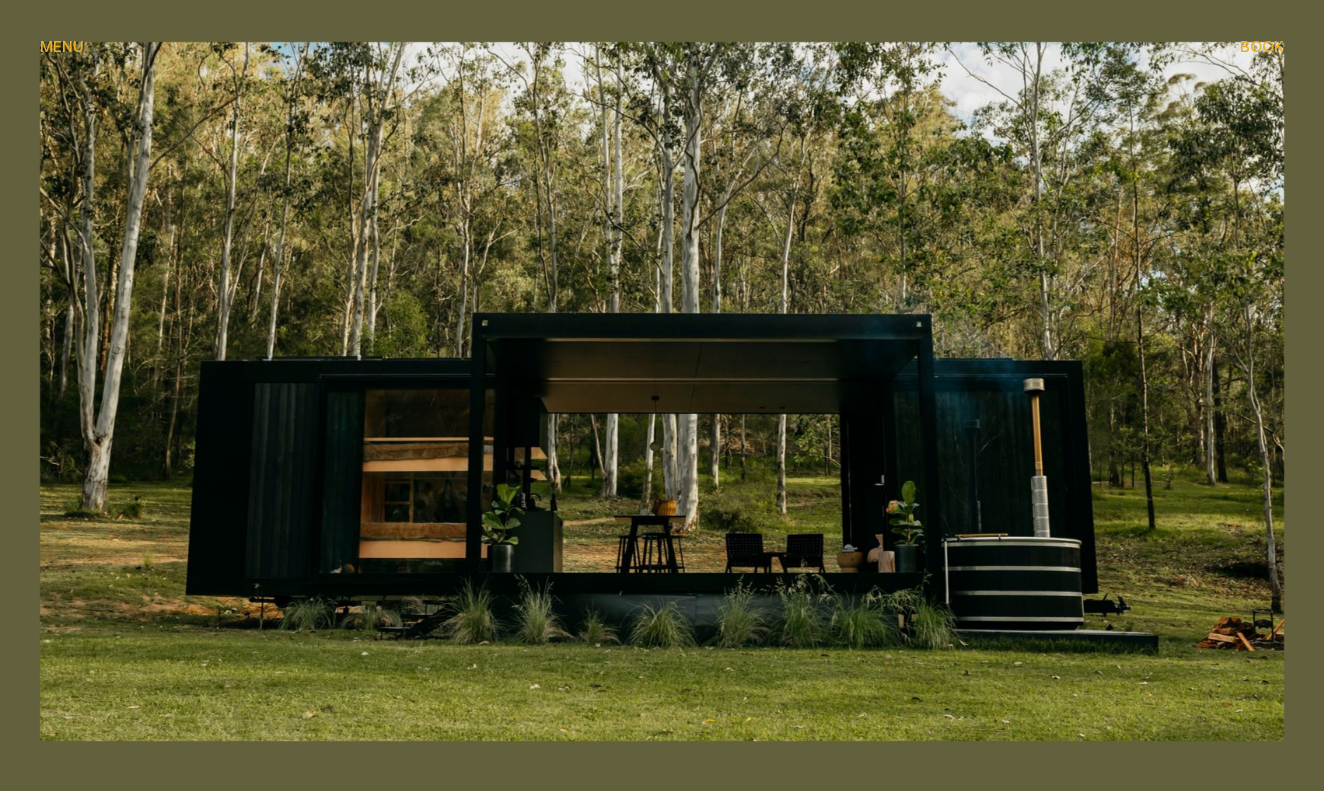 scroll, scrollTop: 542, scrollLeft: 0, axis: vertical 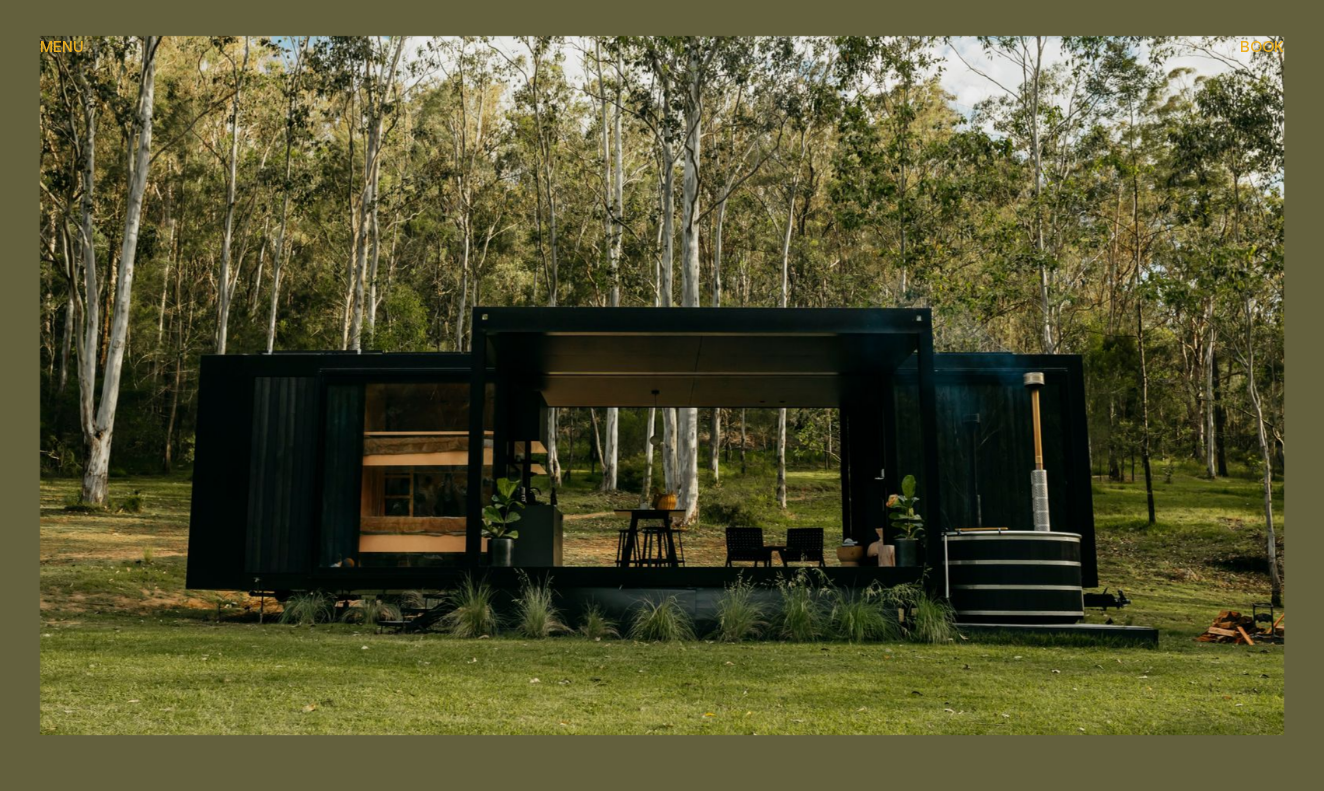 click at bounding box center (662, 386) 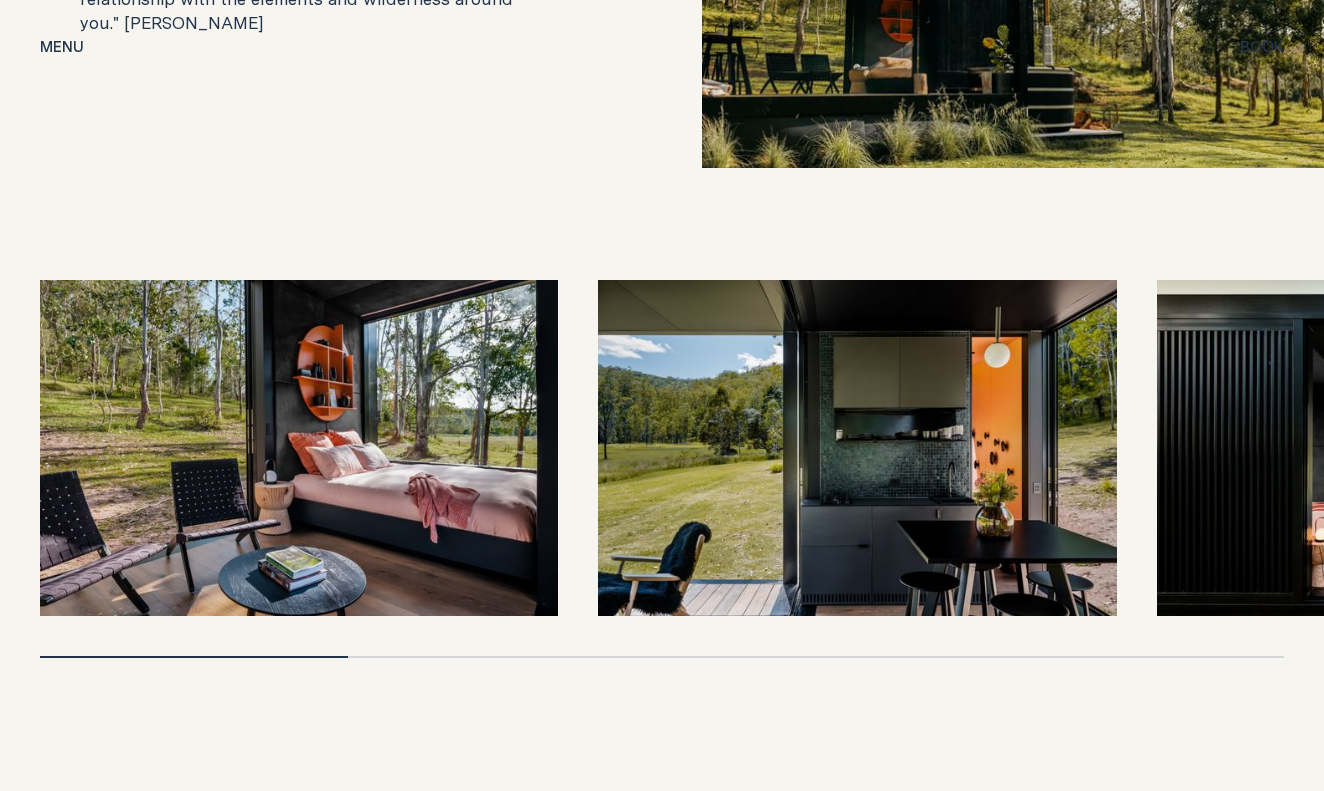 scroll, scrollTop: 3988, scrollLeft: 0, axis: vertical 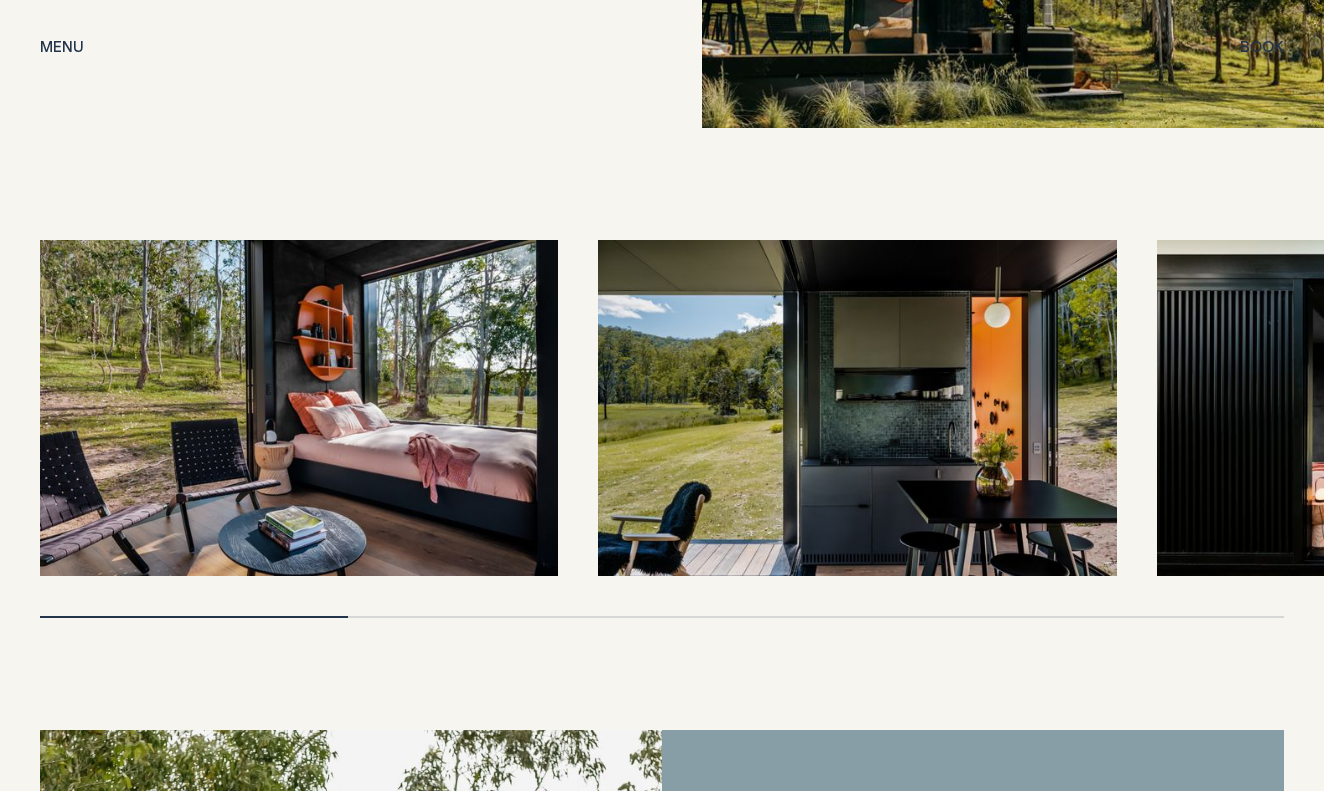 click at bounding box center [1416, 408] 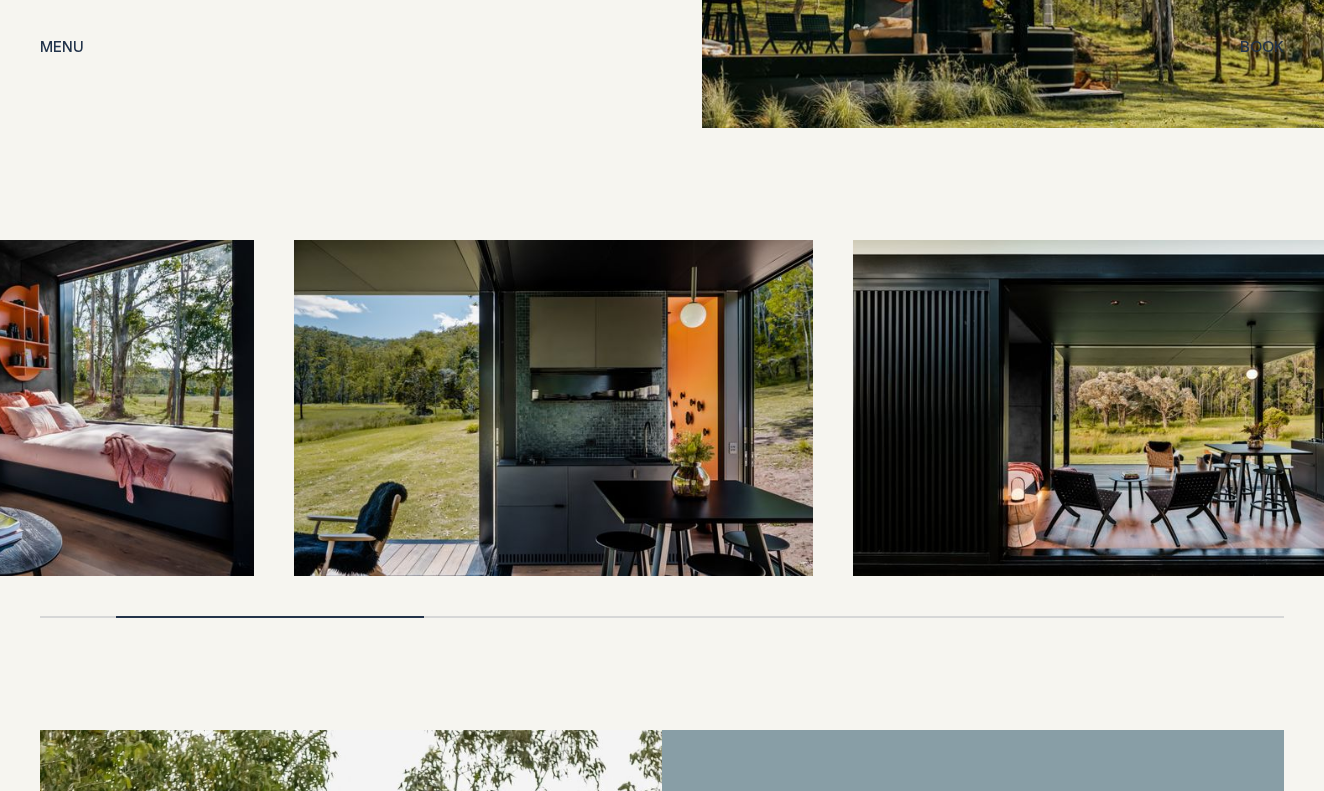 drag, startPoint x: 1127, startPoint y: 371, endPoint x: 831, endPoint y: 383, distance: 296.24313 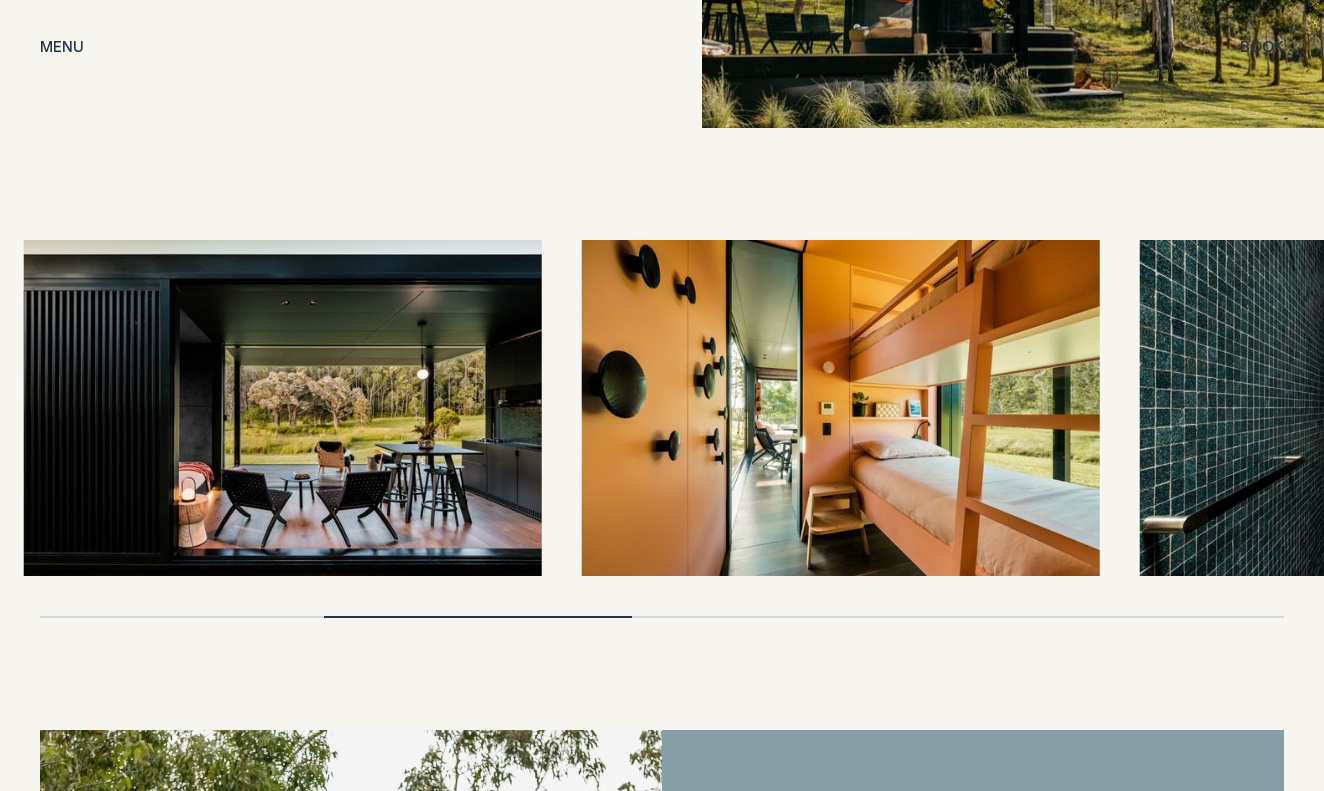 drag, startPoint x: 1257, startPoint y: 431, endPoint x: 683, endPoint y: 417, distance: 574.1707 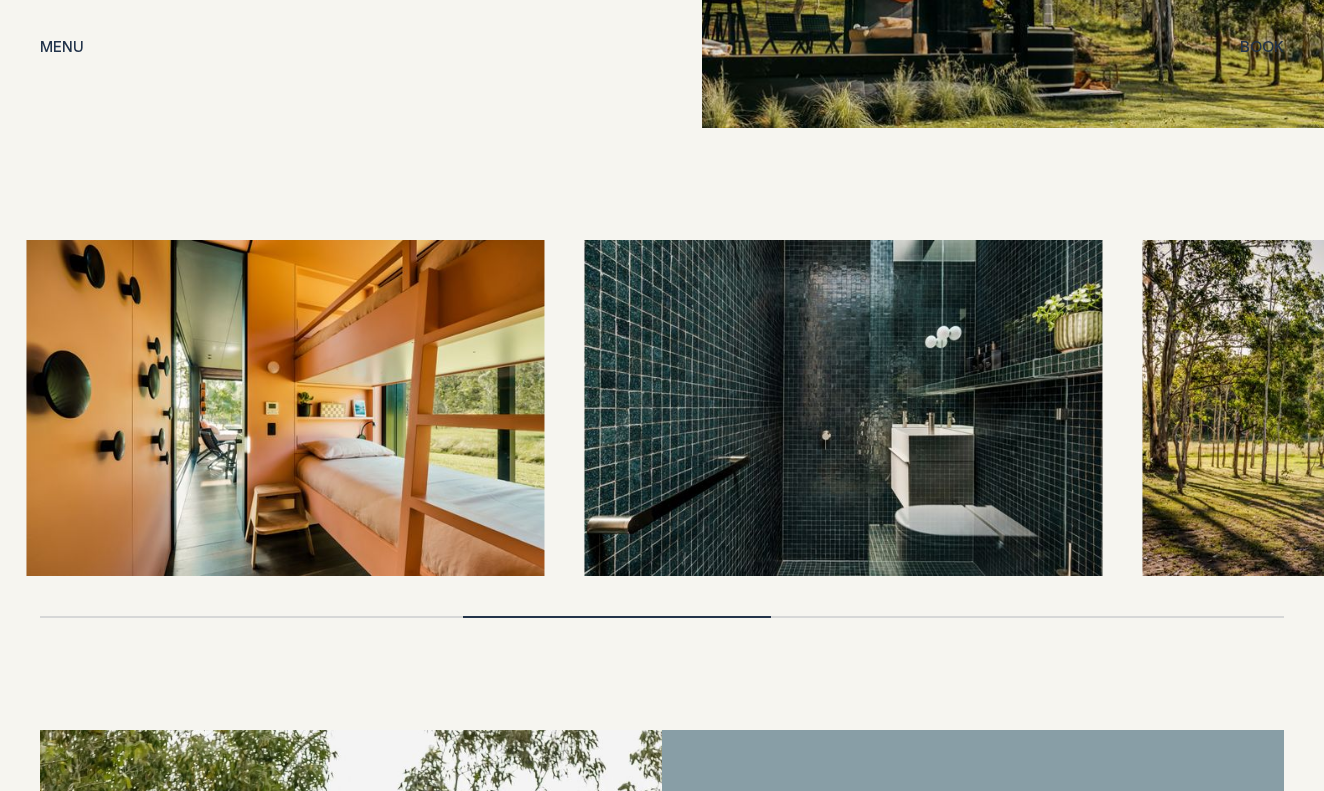 drag, startPoint x: 1247, startPoint y: 366, endPoint x: 674, endPoint y: 356, distance: 573.0873 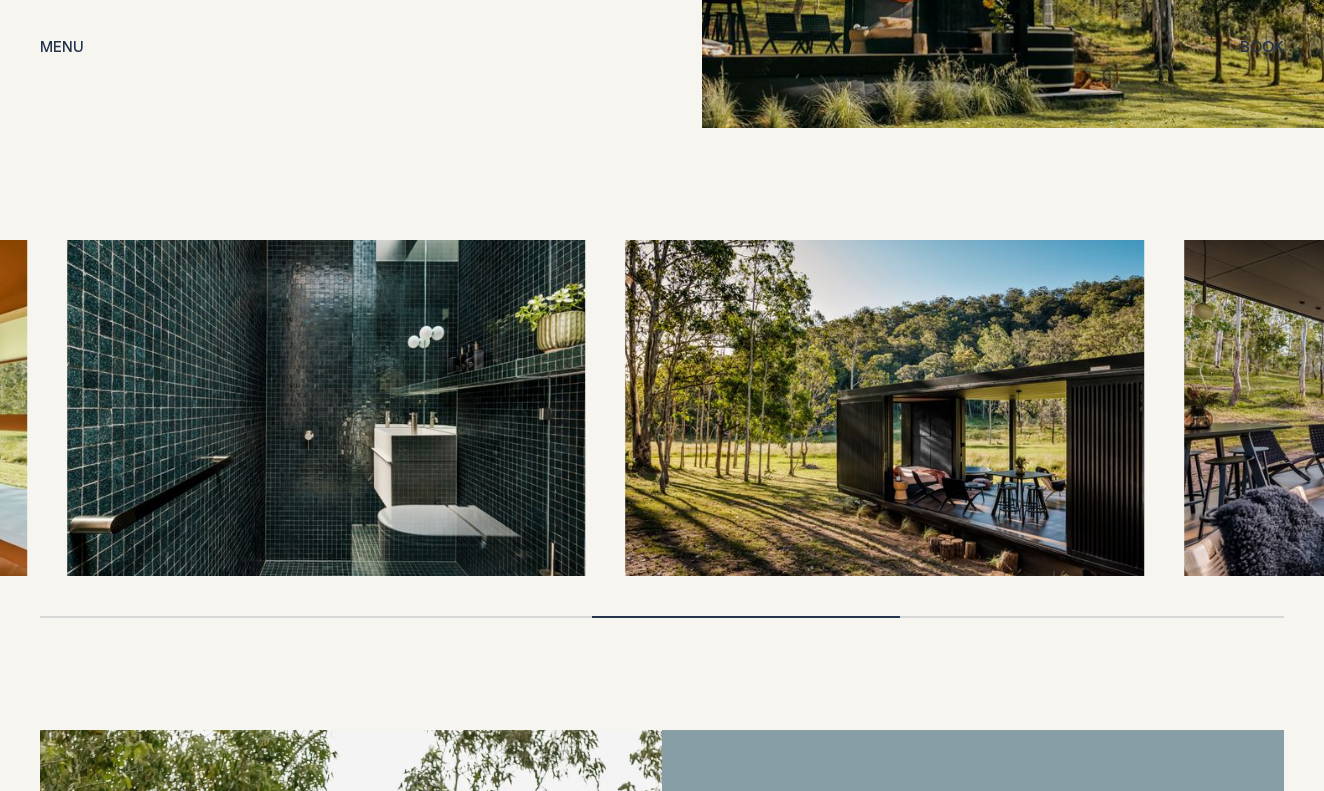 drag, startPoint x: 1142, startPoint y: 363, endPoint x: 612, endPoint y: 356, distance: 530.0462 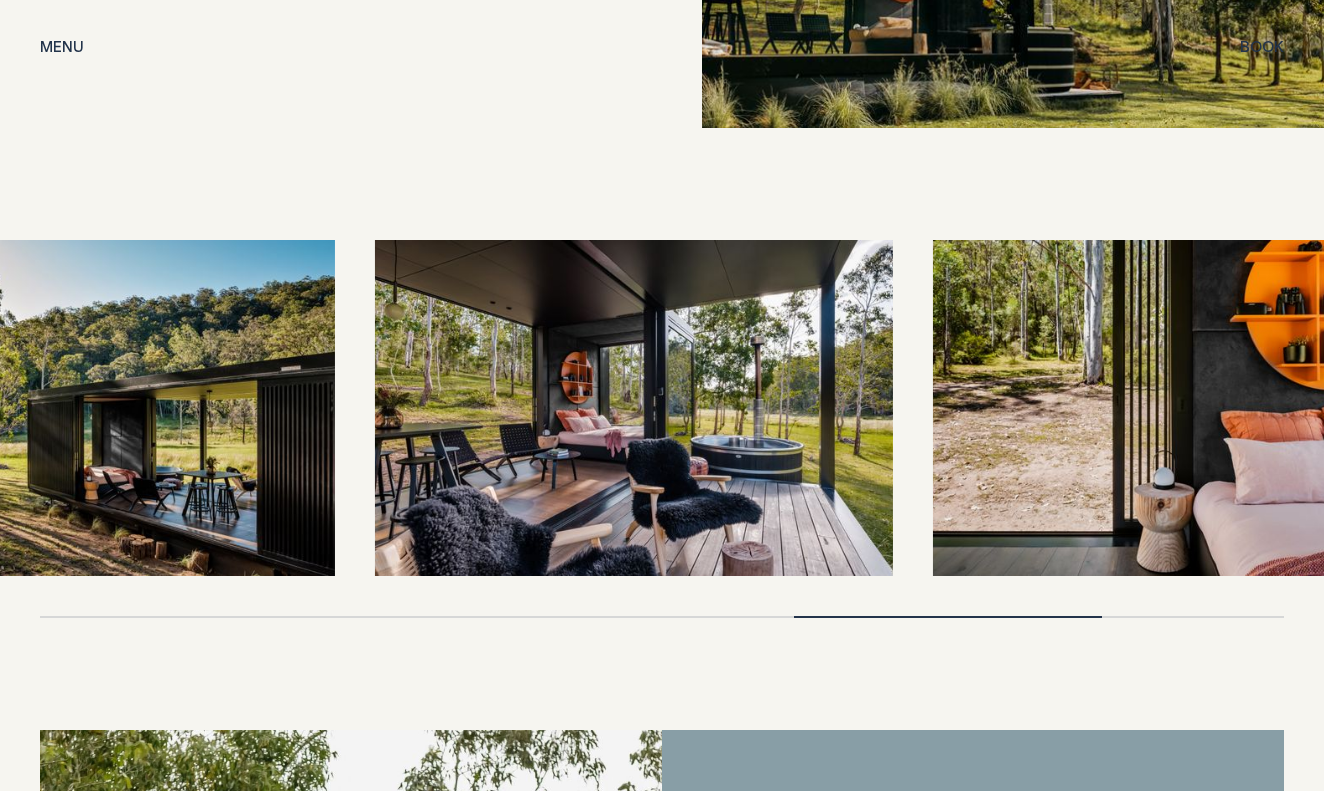 drag, startPoint x: 1161, startPoint y: 375, endPoint x: 382, endPoint y: 314, distance: 781.38464 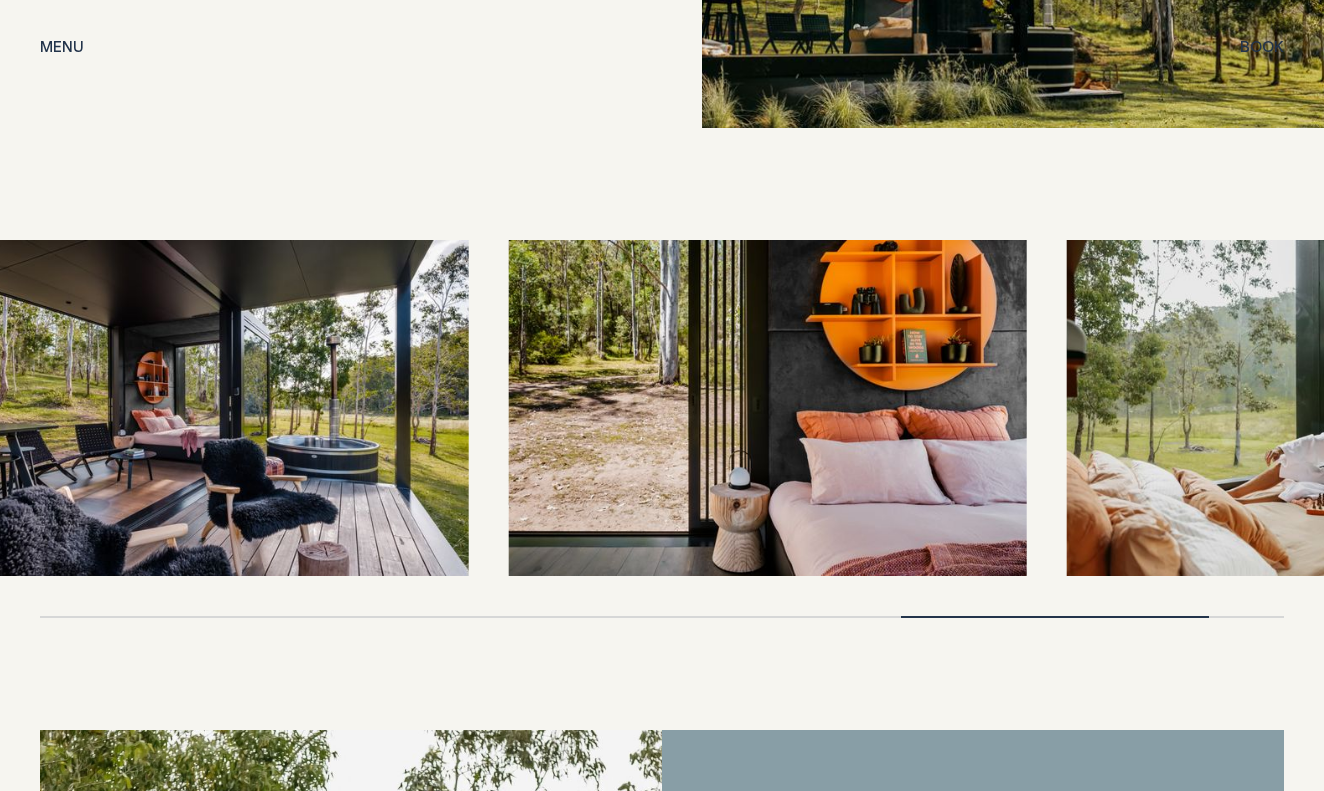 drag, startPoint x: 1167, startPoint y: 434, endPoint x: 517, endPoint y: 373, distance: 652.856 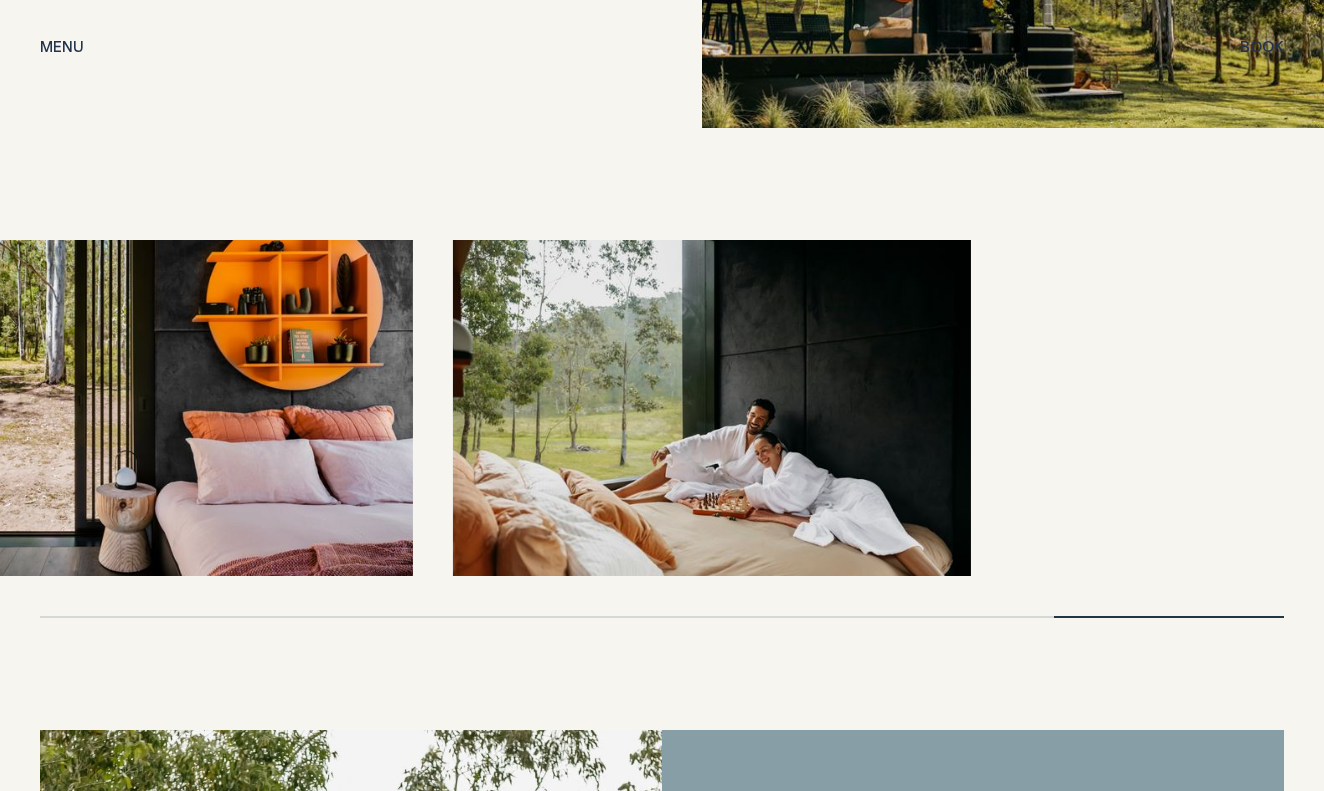 drag, startPoint x: 1167, startPoint y: 401, endPoint x: 198, endPoint y: 330, distance: 971.59766 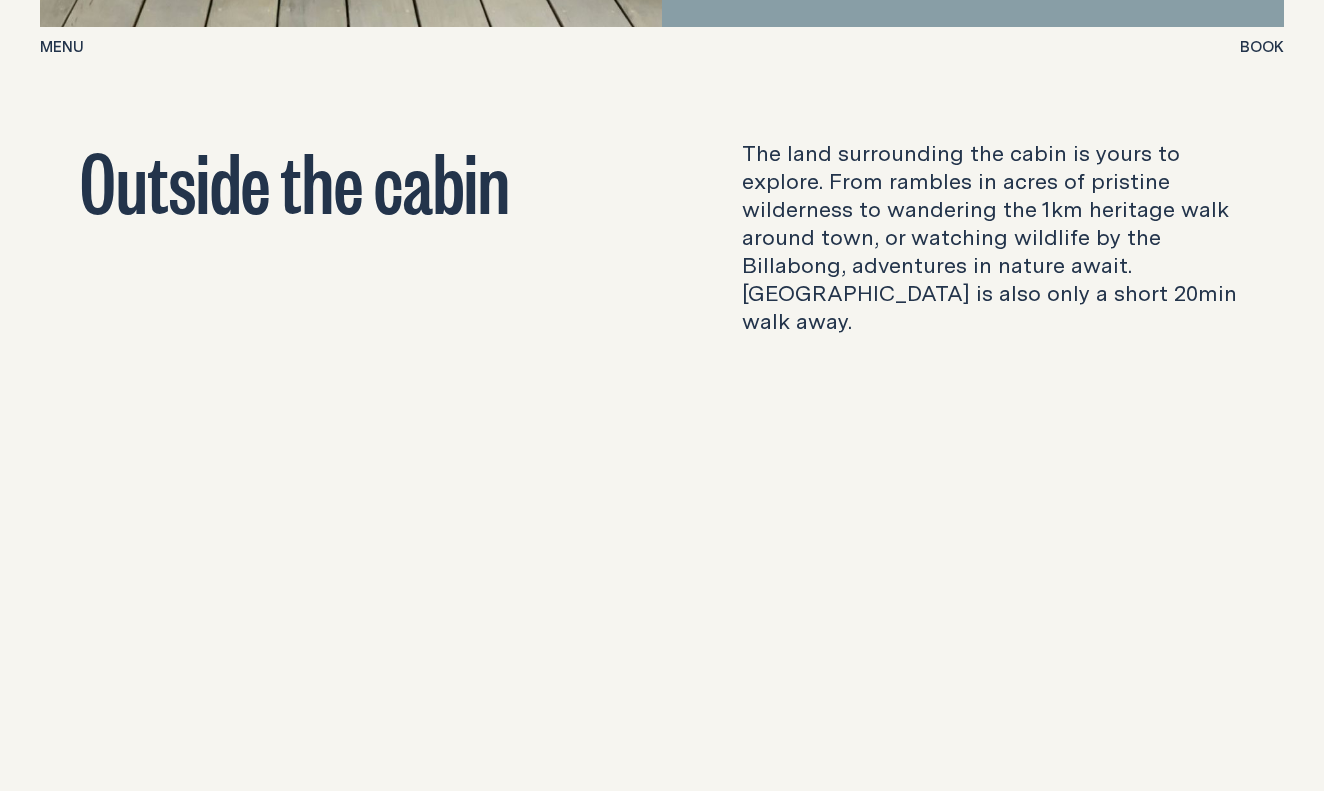scroll, scrollTop: 5719, scrollLeft: 0, axis: vertical 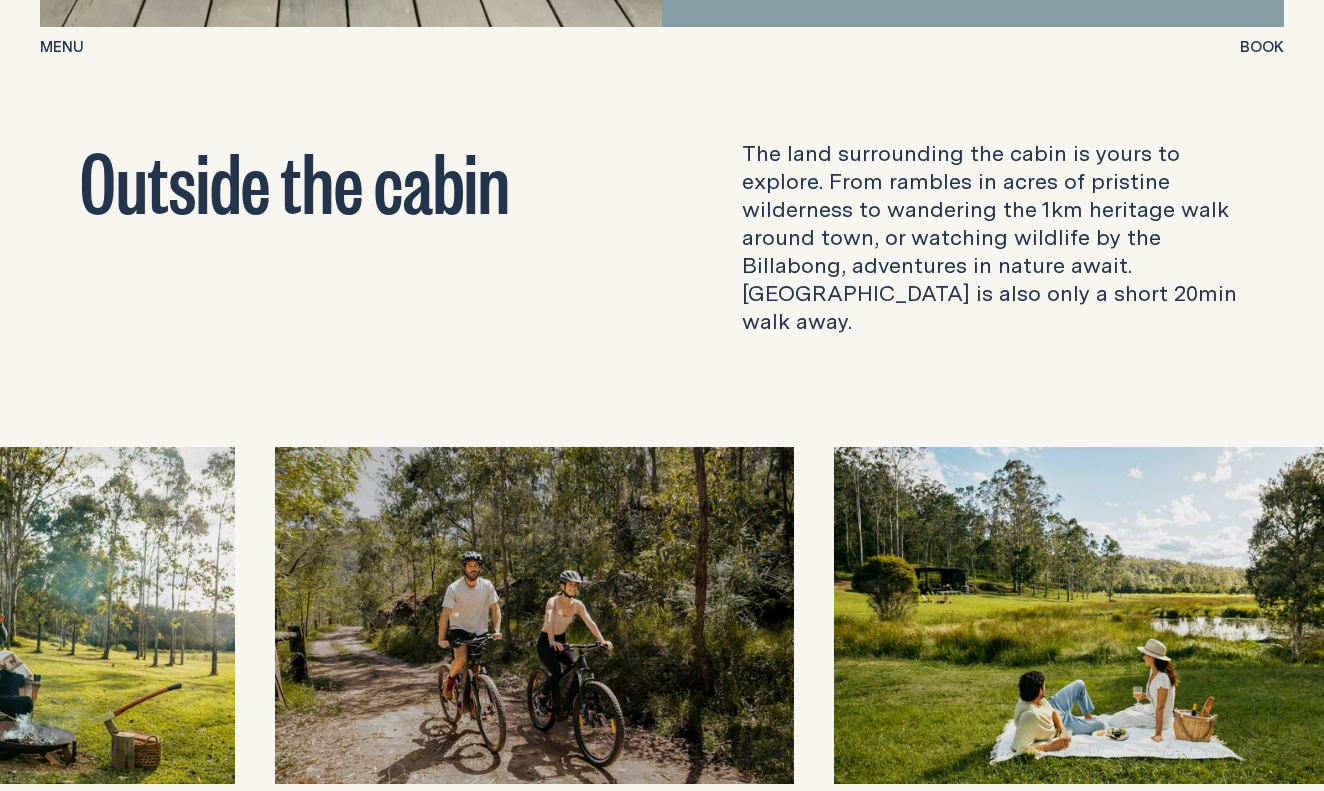 drag, startPoint x: 743, startPoint y: 555, endPoint x: 418, endPoint y: 570, distance: 325.34598 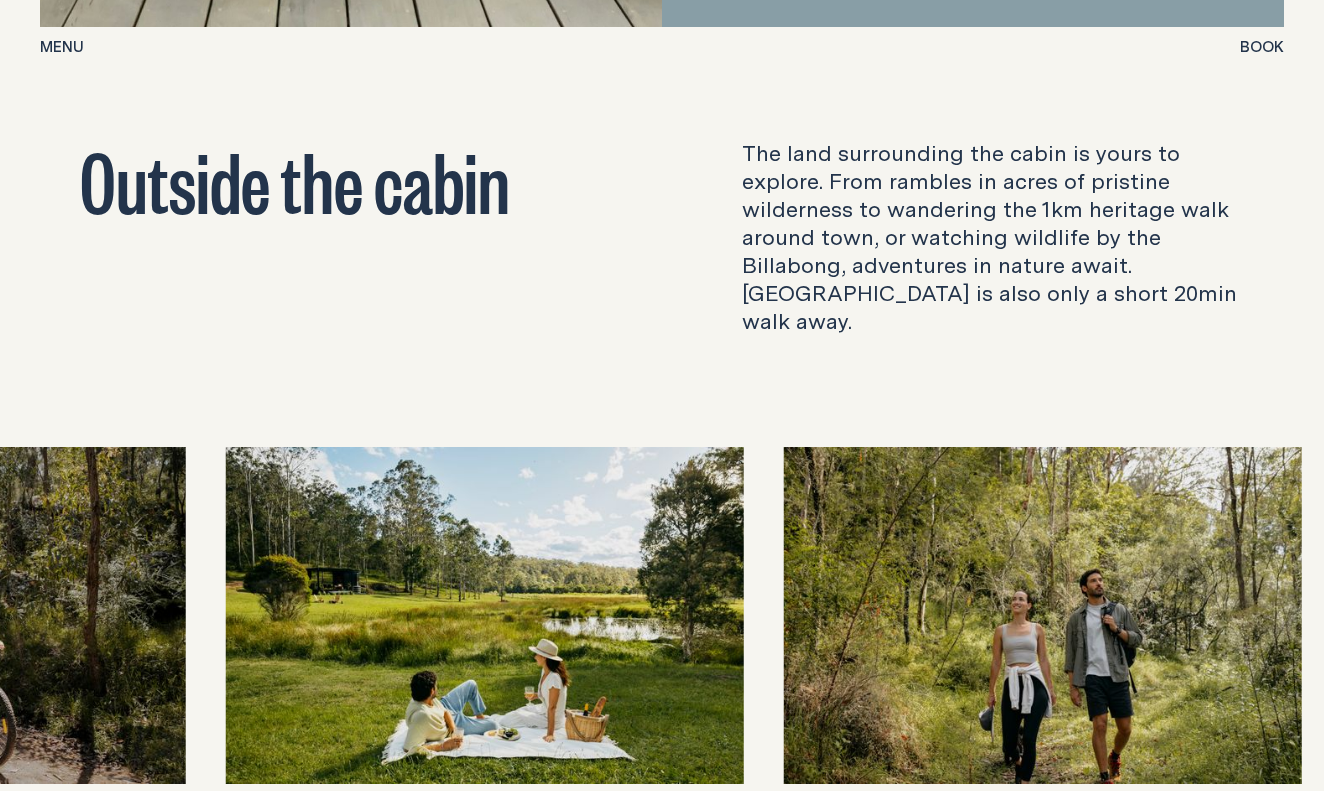 drag, startPoint x: 964, startPoint y: 588, endPoint x: 581, endPoint y: 631, distance: 385.40628 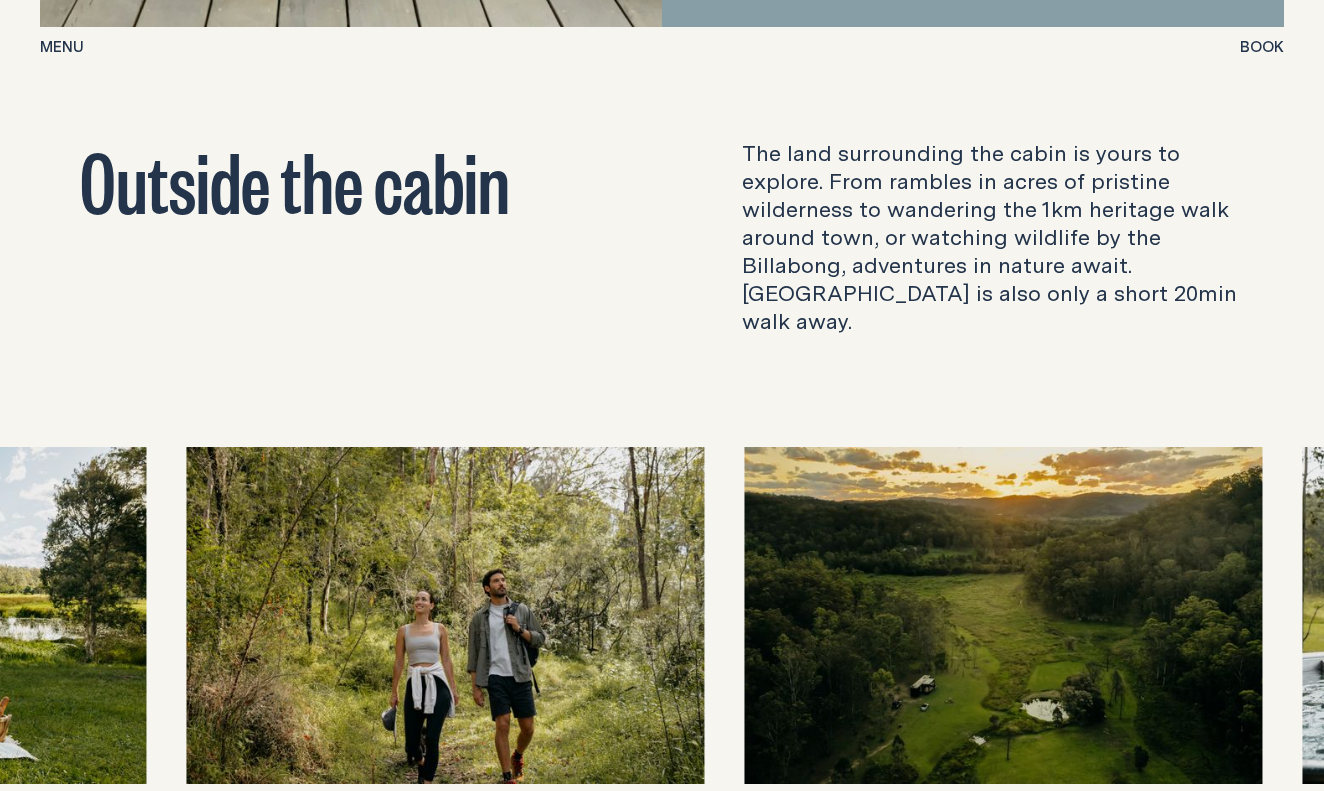drag, startPoint x: 936, startPoint y: 627, endPoint x: 522, endPoint y: 640, distance: 414.20407 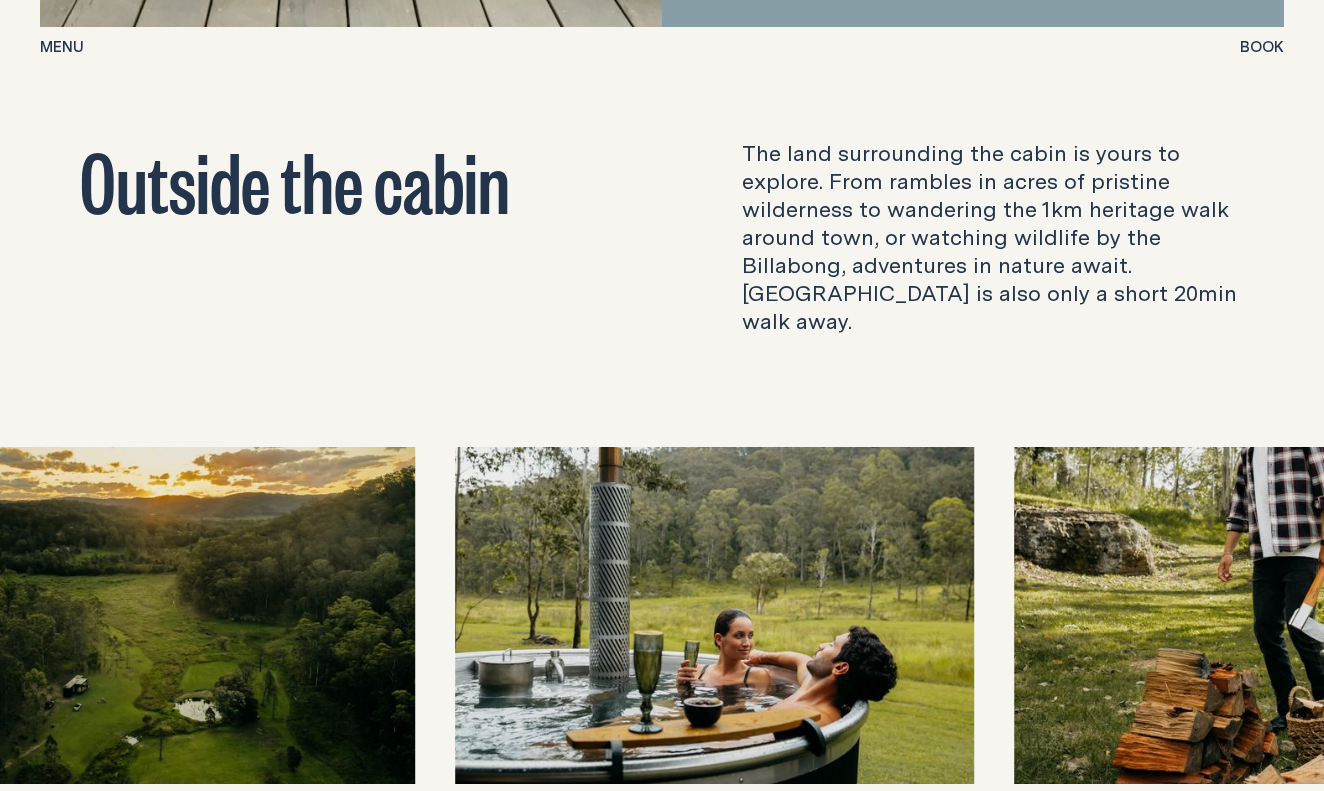 drag, startPoint x: 916, startPoint y: 626, endPoint x: 202, endPoint y: 547, distance: 718.3572 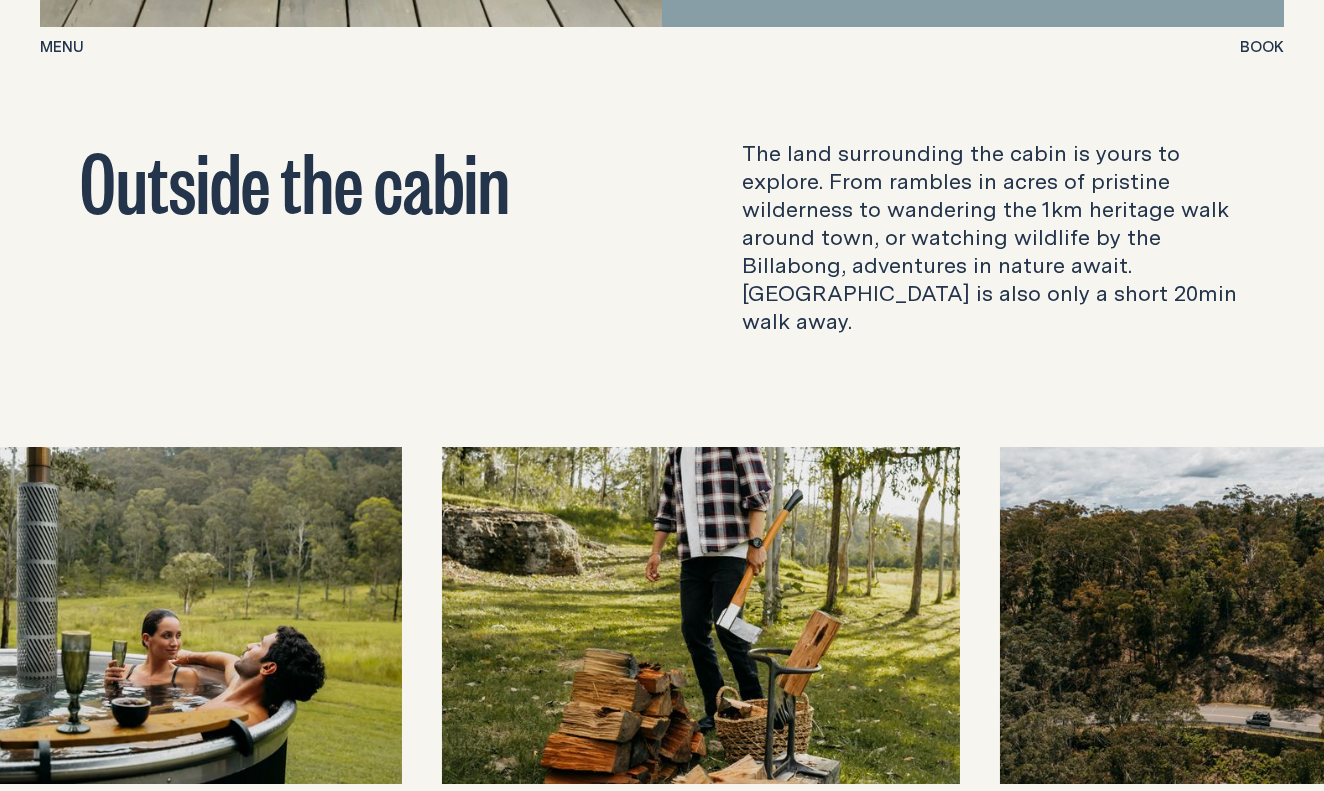drag, startPoint x: 960, startPoint y: 638, endPoint x: 240, endPoint y: 570, distance: 723.204 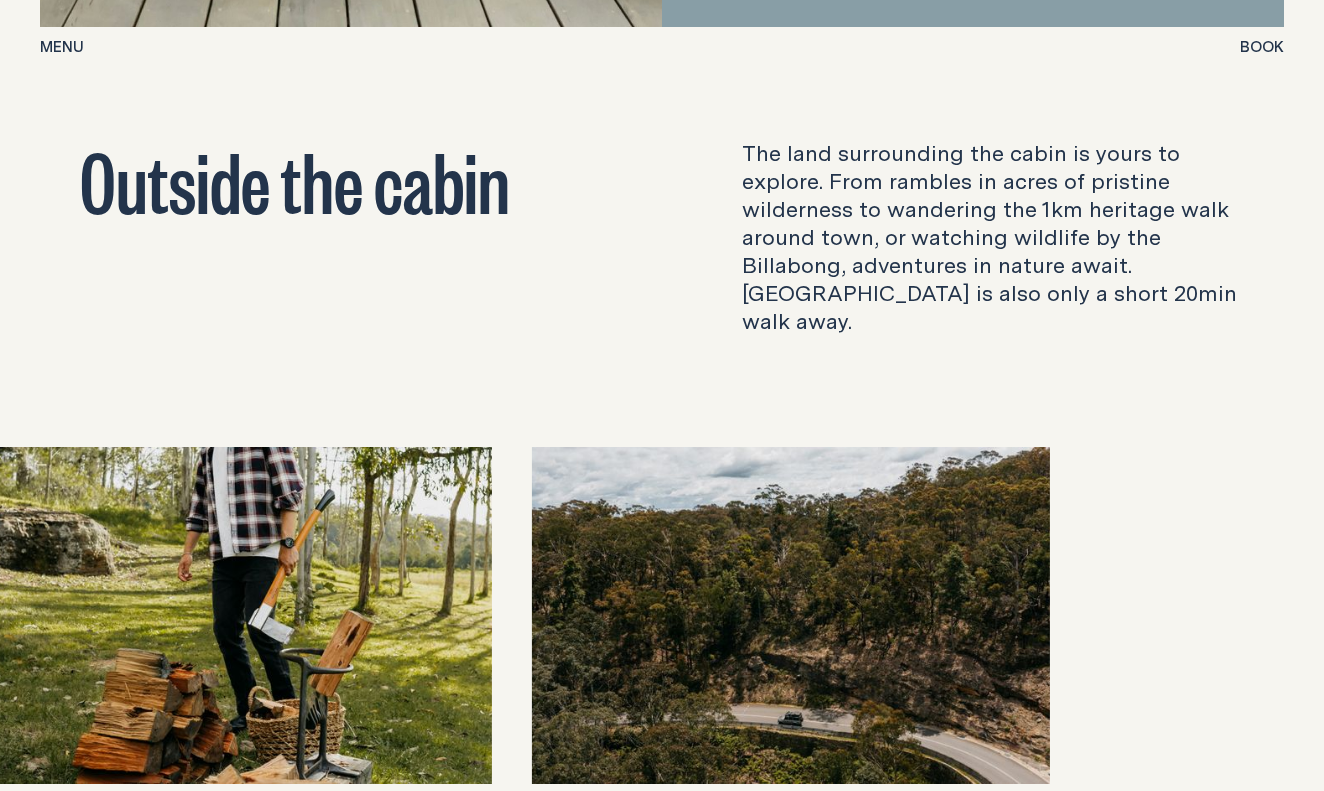drag, startPoint x: 1023, startPoint y: 644, endPoint x: 280, endPoint y: 550, distance: 748.92255 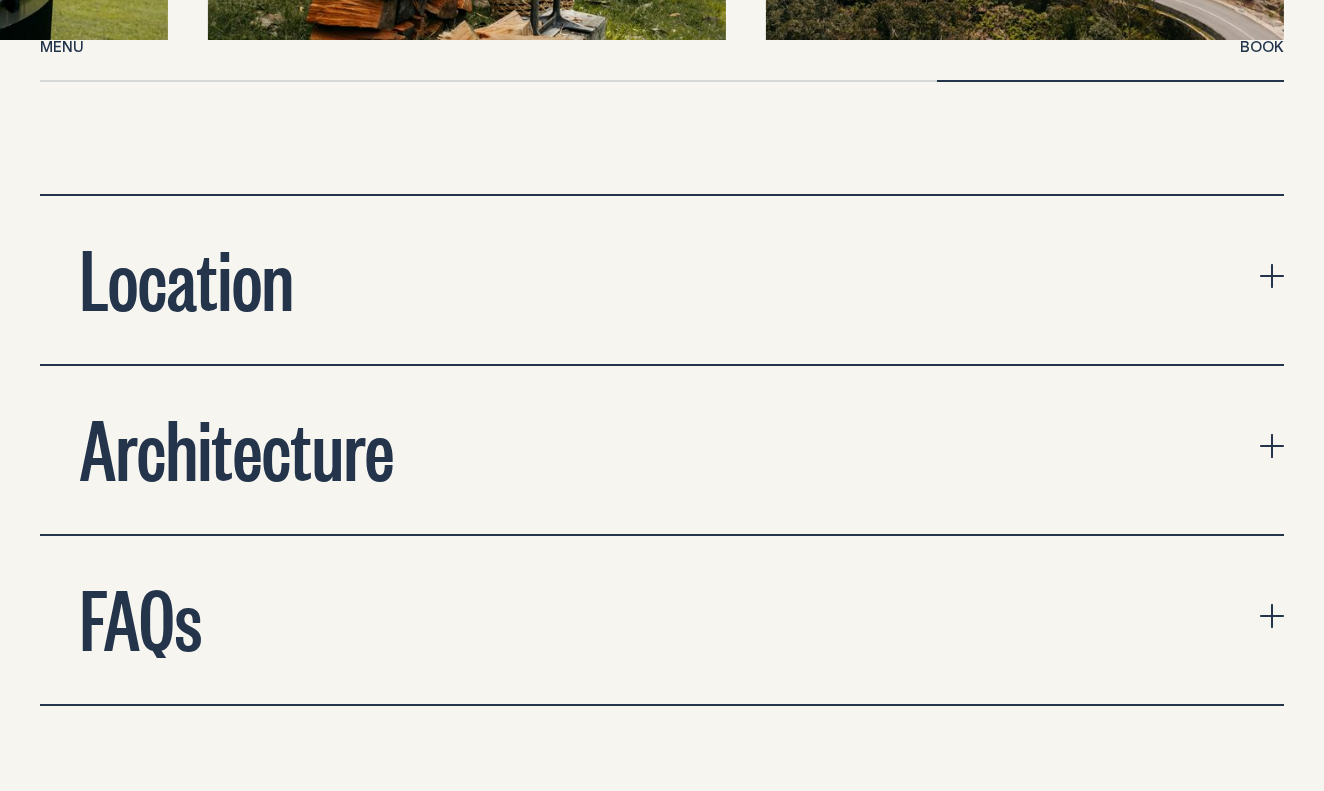 scroll, scrollTop: 6466, scrollLeft: 0, axis: vertical 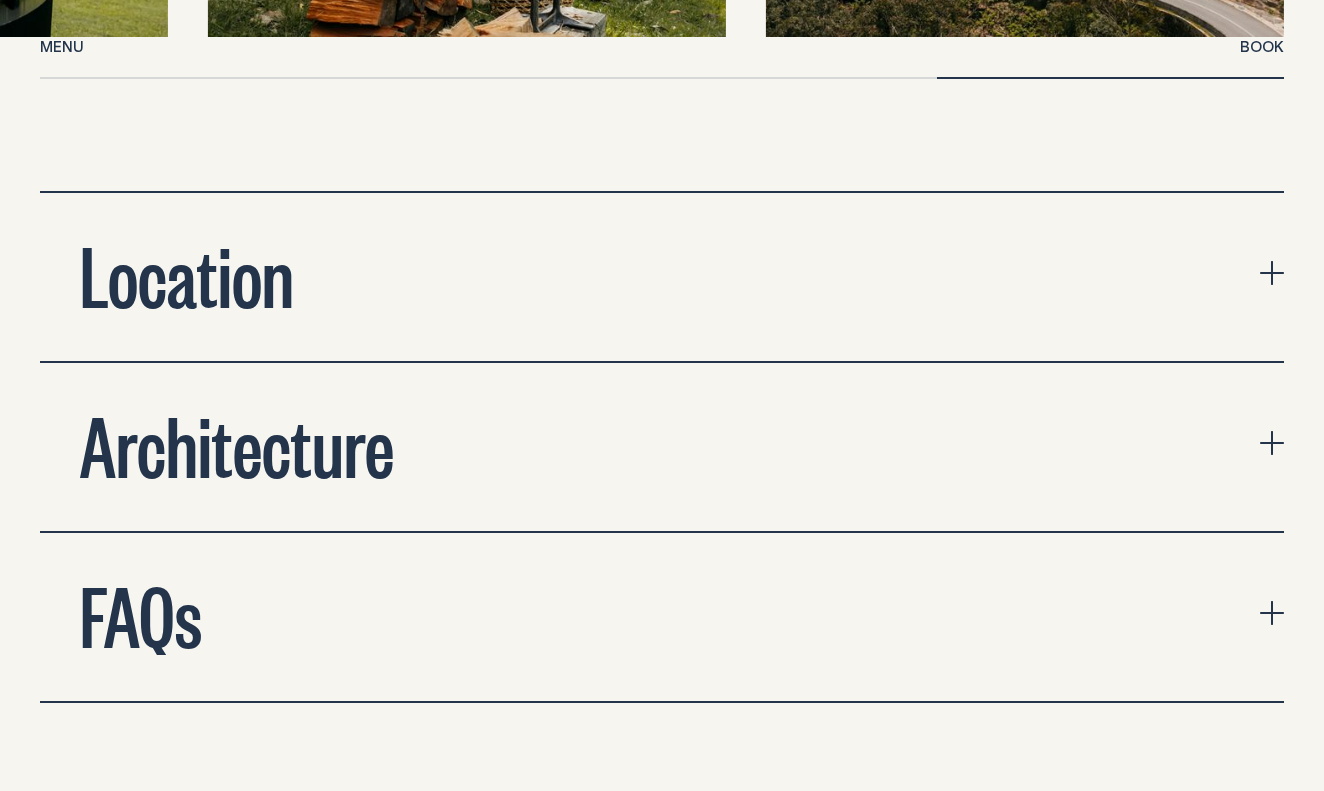 click 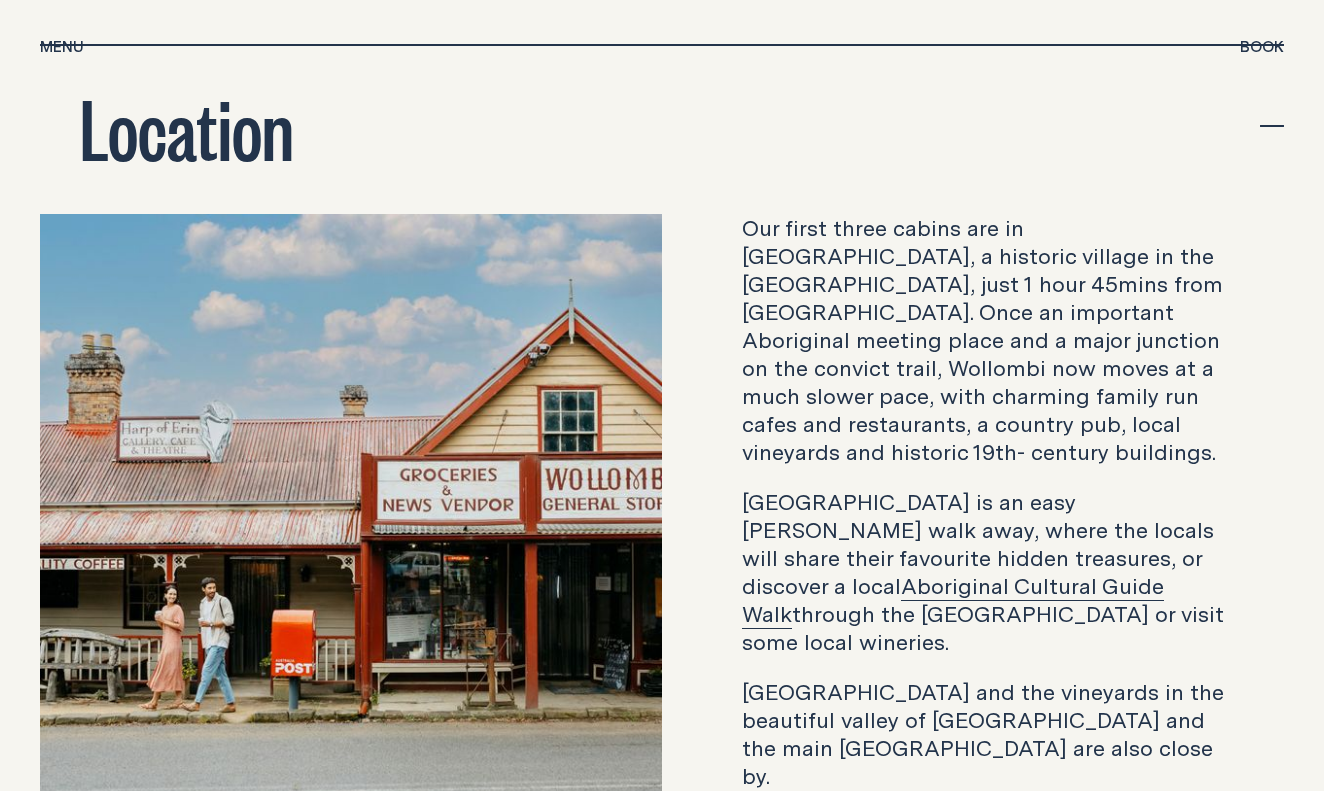 scroll, scrollTop: 6615, scrollLeft: 0, axis: vertical 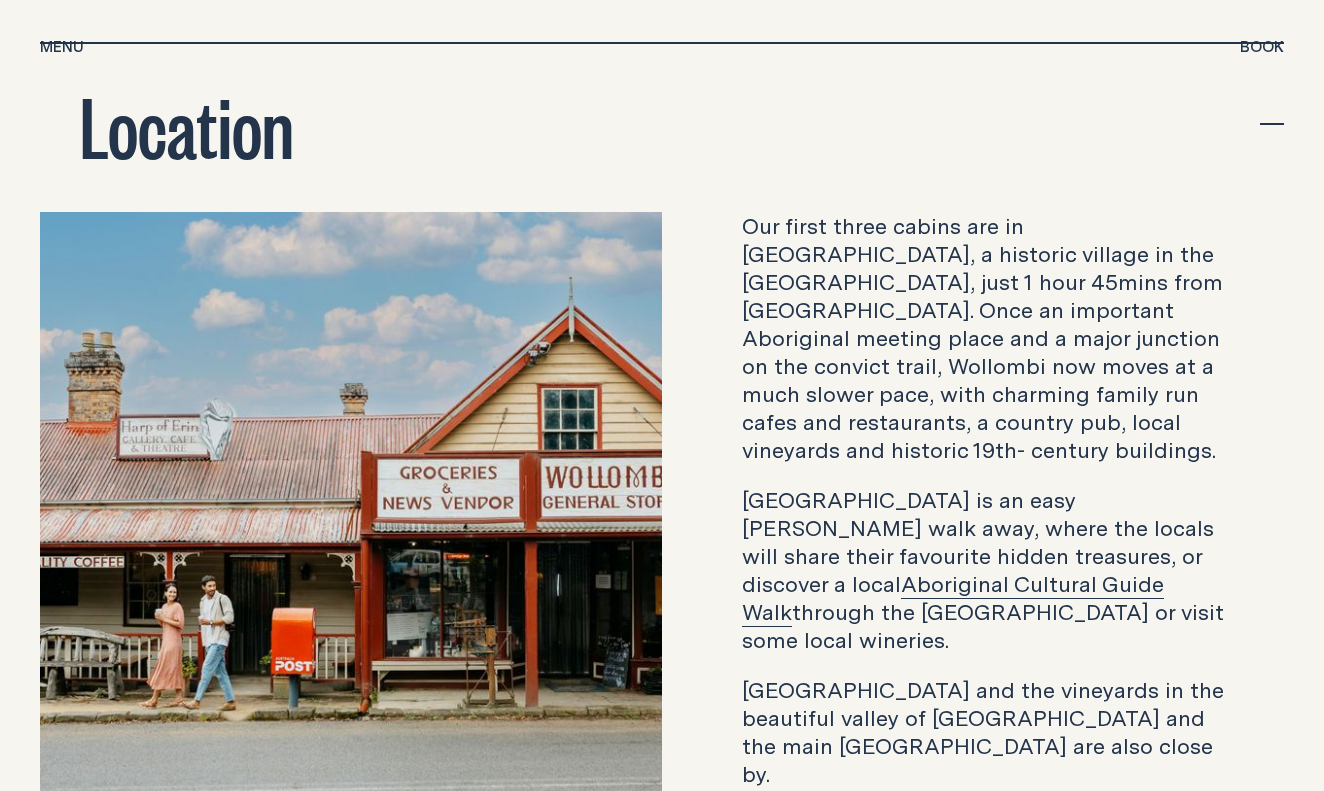 click on "Aboriginal Cultural Guide Walk" at bounding box center (953, 597) 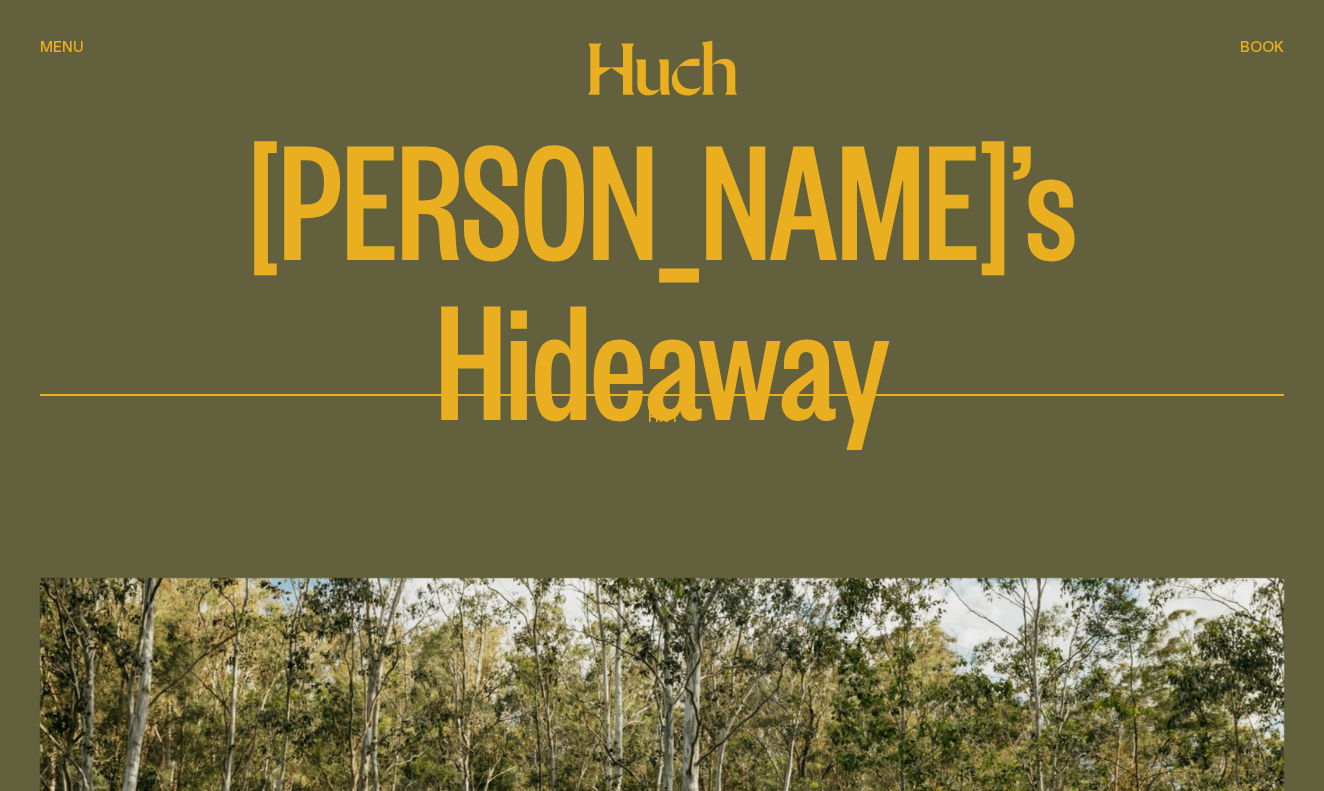 scroll, scrollTop: 0, scrollLeft: 0, axis: both 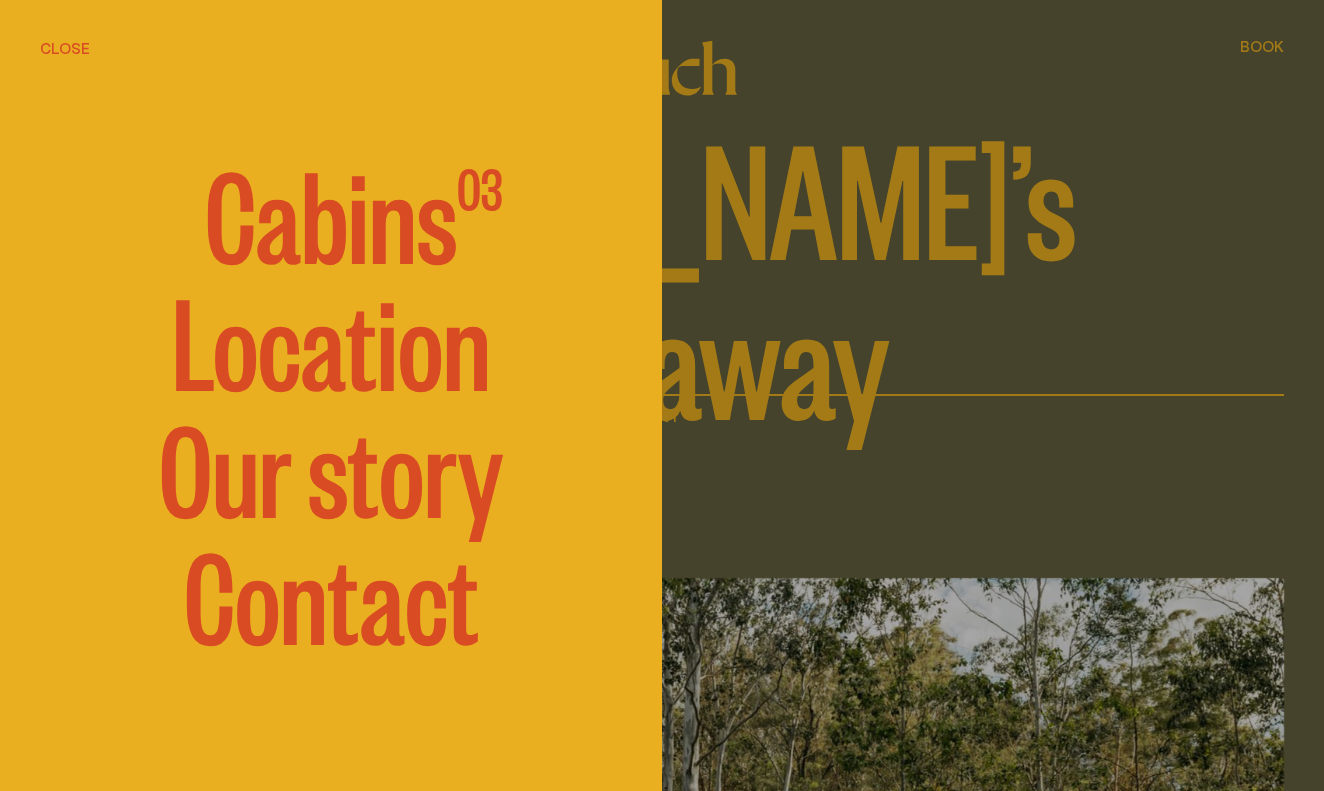 click on "Cabins" at bounding box center [331, 211] 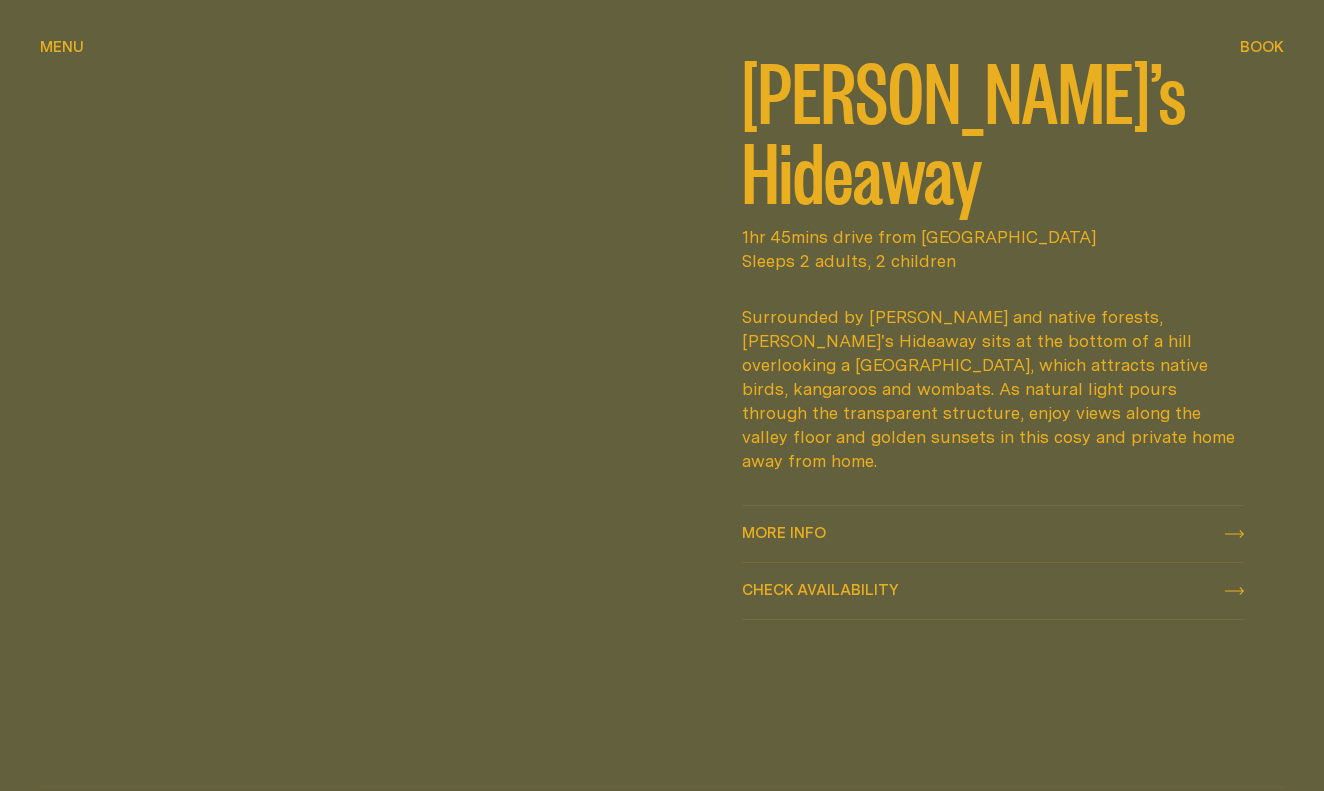 scroll, scrollTop: 918, scrollLeft: 0, axis: vertical 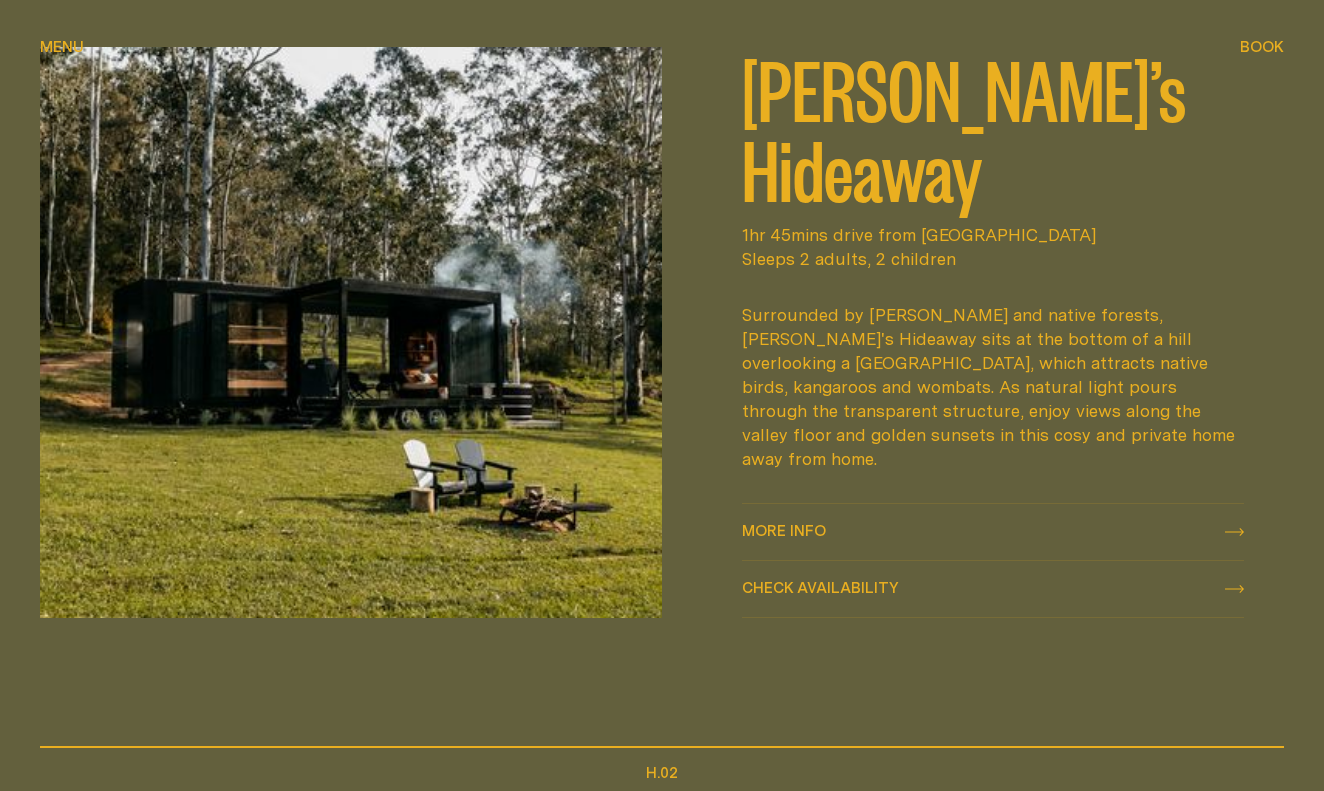 click on "More info     More info" at bounding box center [993, 532] 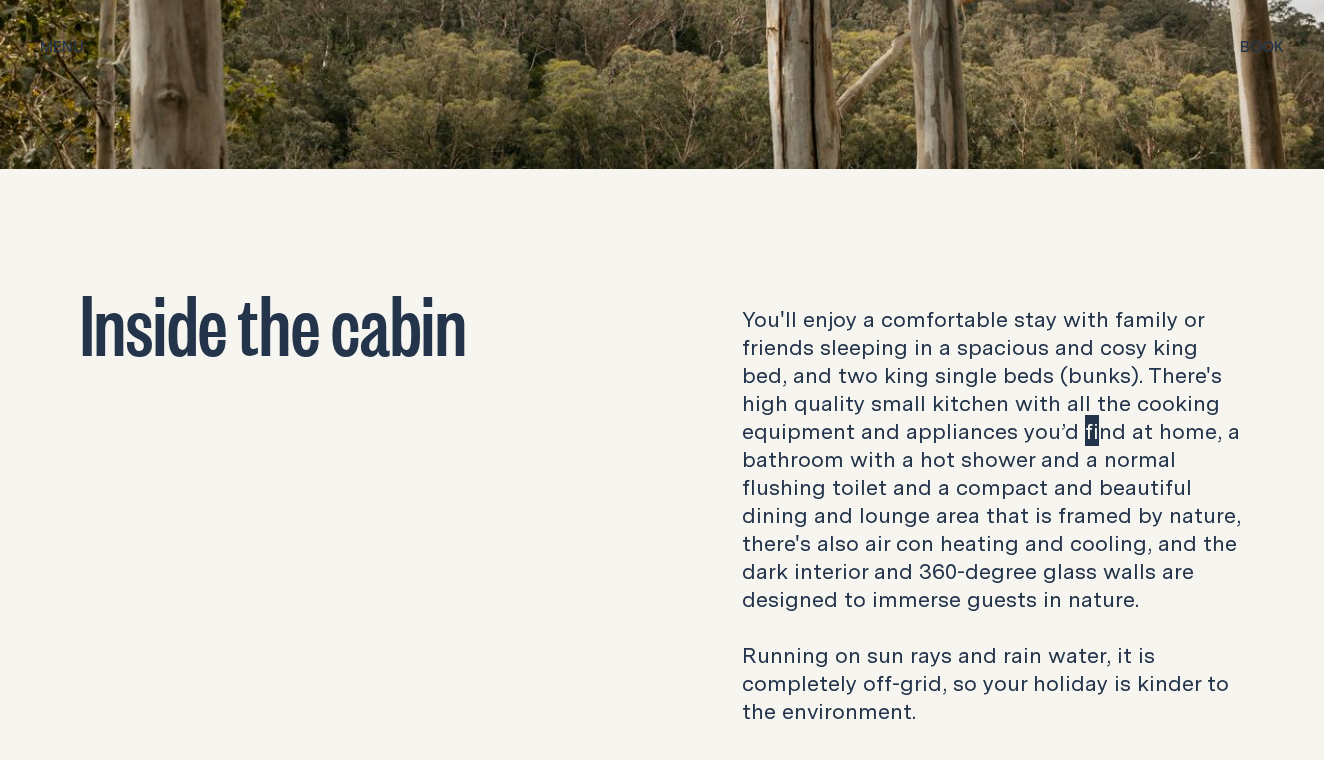 scroll, scrollTop: 4621, scrollLeft: 0, axis: vertical 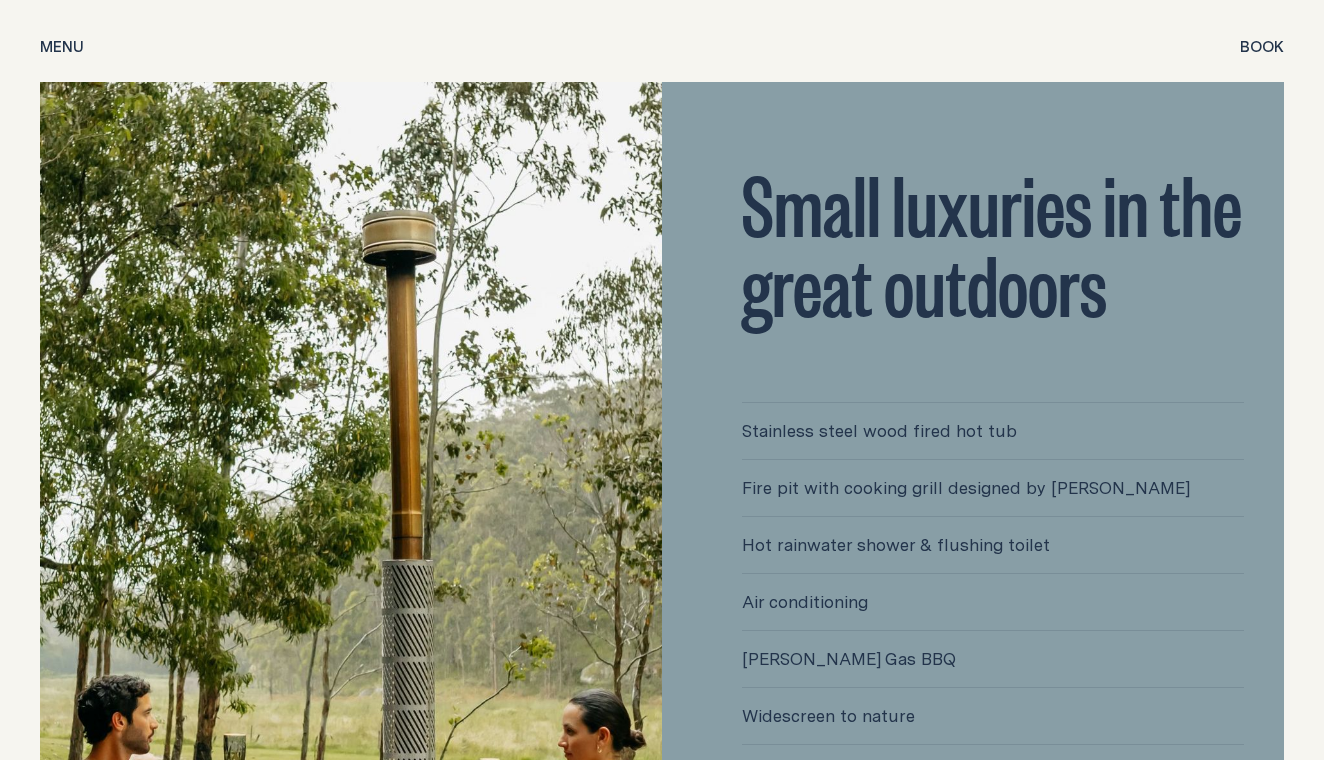 click on "Small luxuries in the great outdoors   Stainless steel wood fired hot tub Fire pit with cooking grill designed by [PERSON_NAME] Hot [PERSON_NAME] shower & flushing toilet Air conditioning [PERSON_NAME] Gas BBQ Widescreen to nature Designer furniture by HAY Small kitchen with mini fridge and dishwasher Kindling Cracker to split firewood - safer than an Axe ​​Park right outside  Peace and privacy" at bounding box center [993, 596] 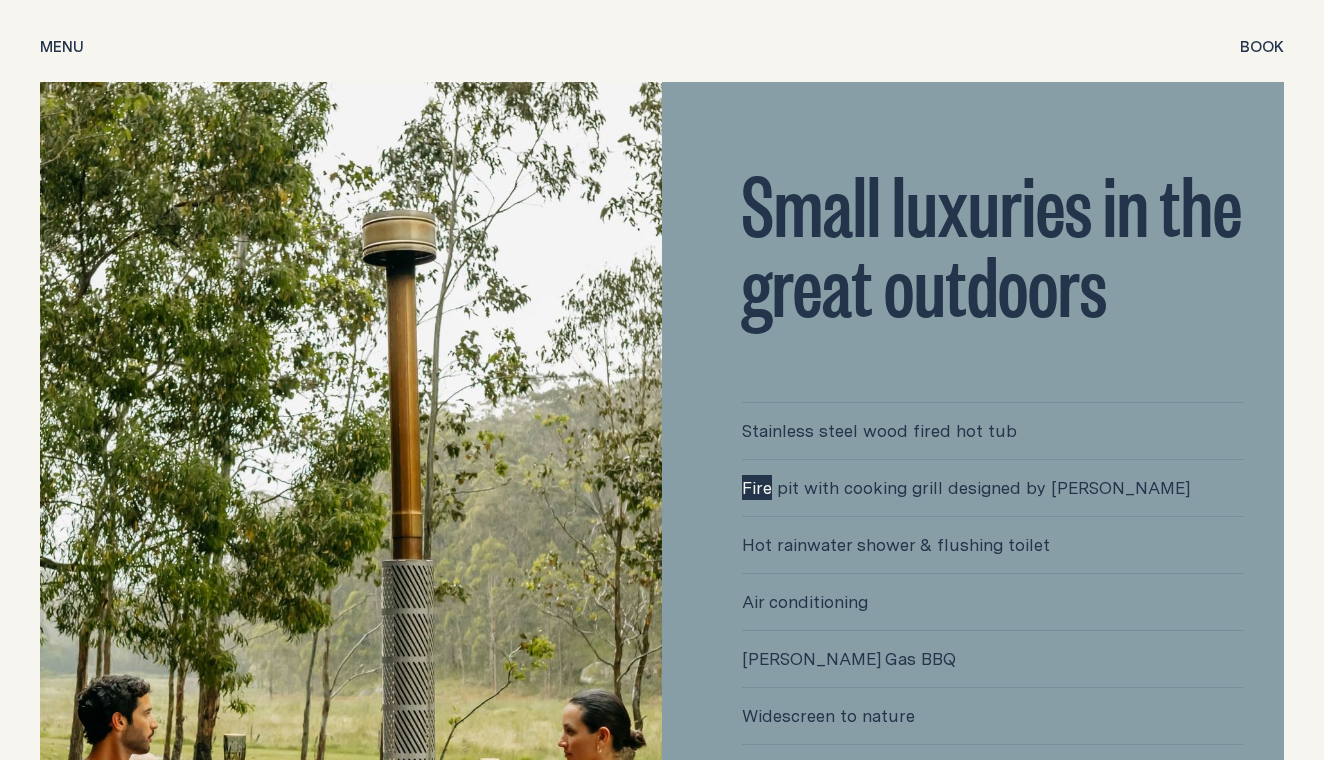 scroll, scrollTop: 5077, scrollLeft: 0, axis: vertical 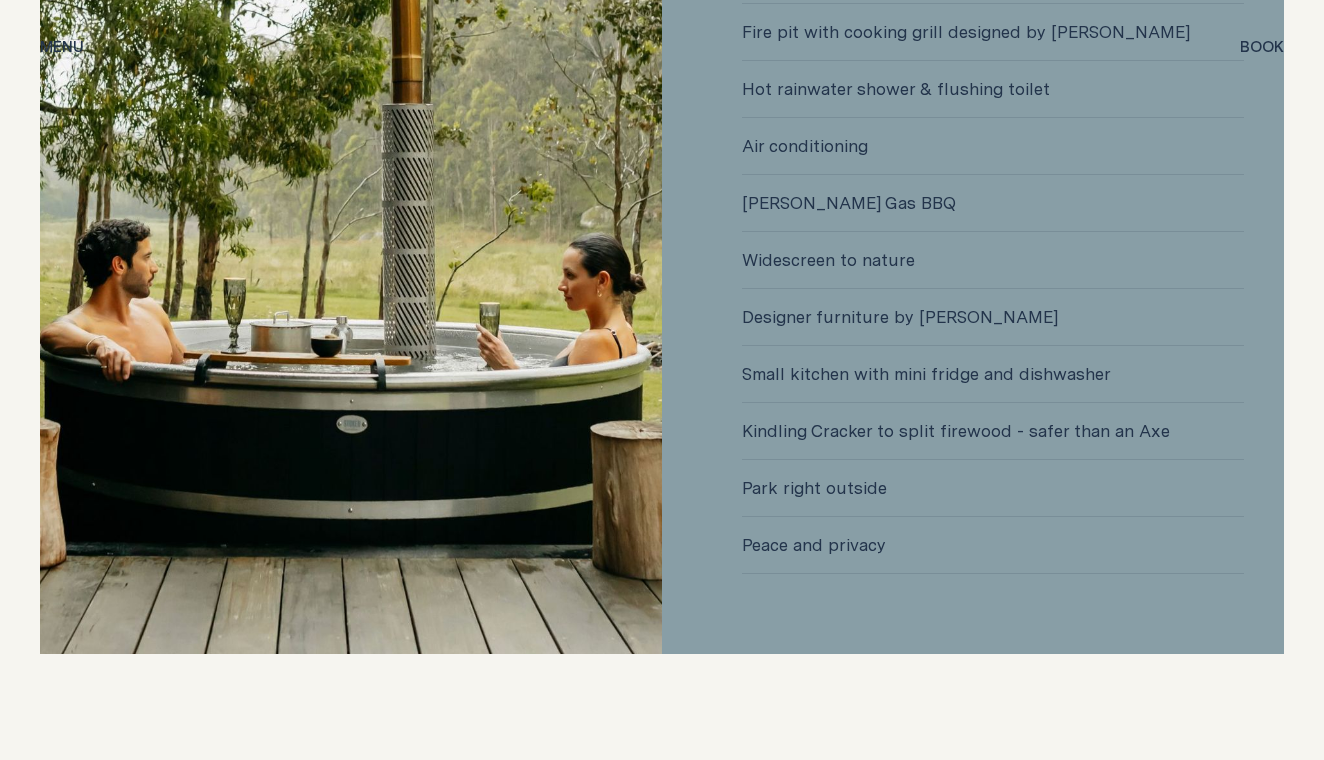 click on "Kindling Cracker to split firewood - safer than an Axe" at bounding box center [993, 431] 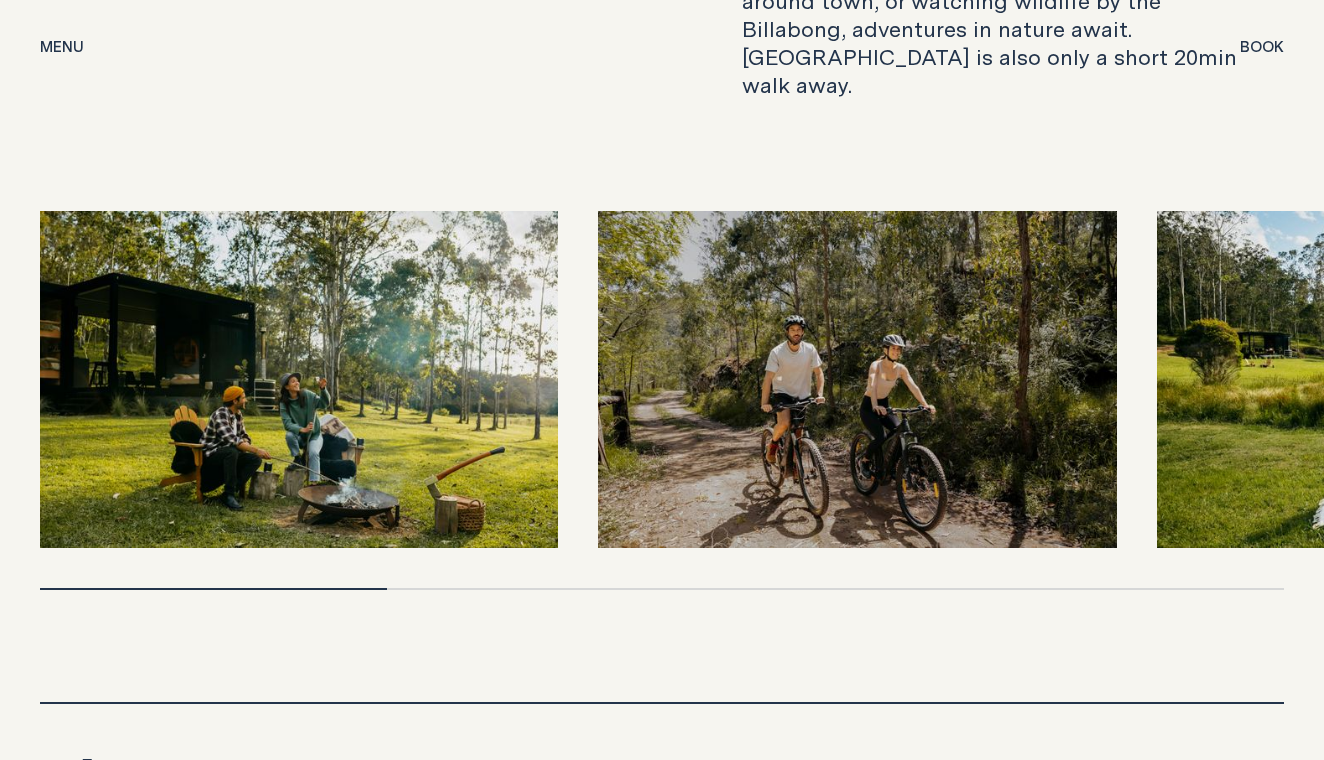 scroll, scrollTop: 5929, scrollLeft: 0, axis: vertical 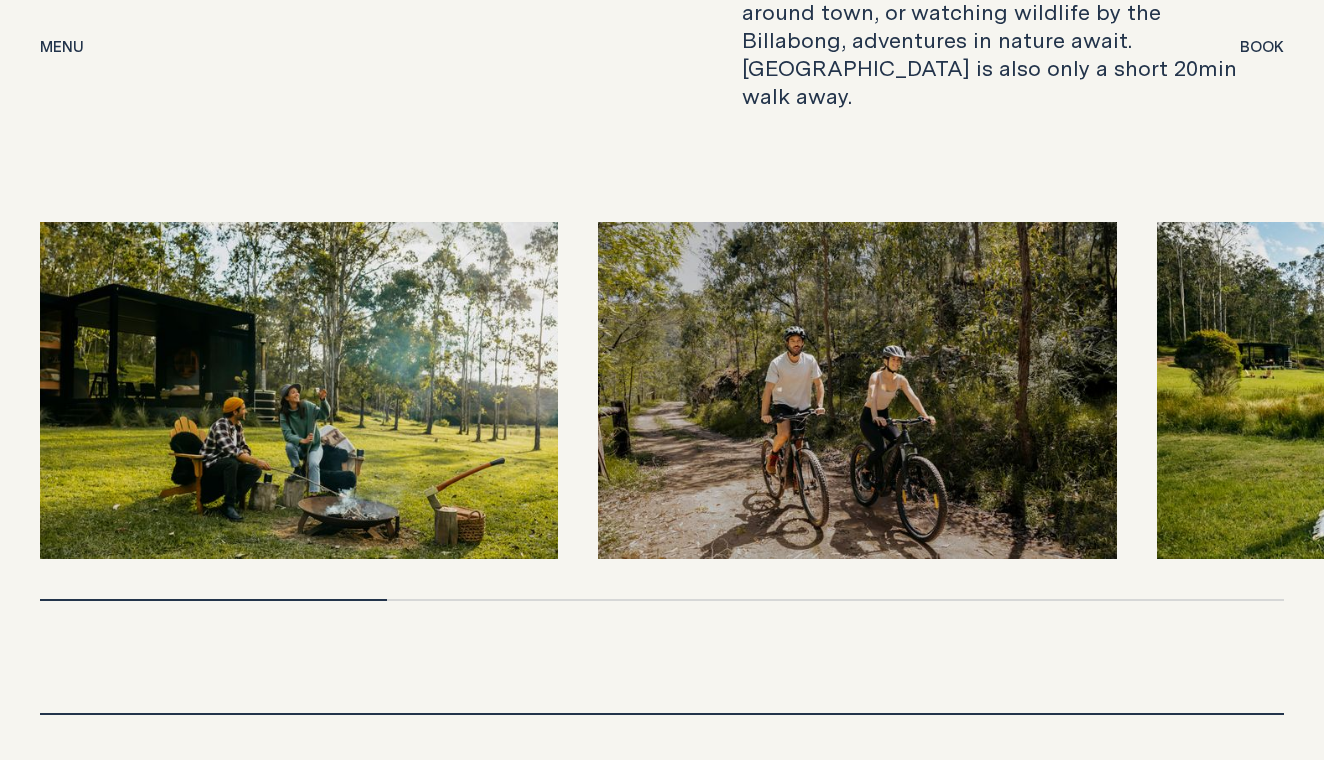 click at bounding box center (1416, 390) 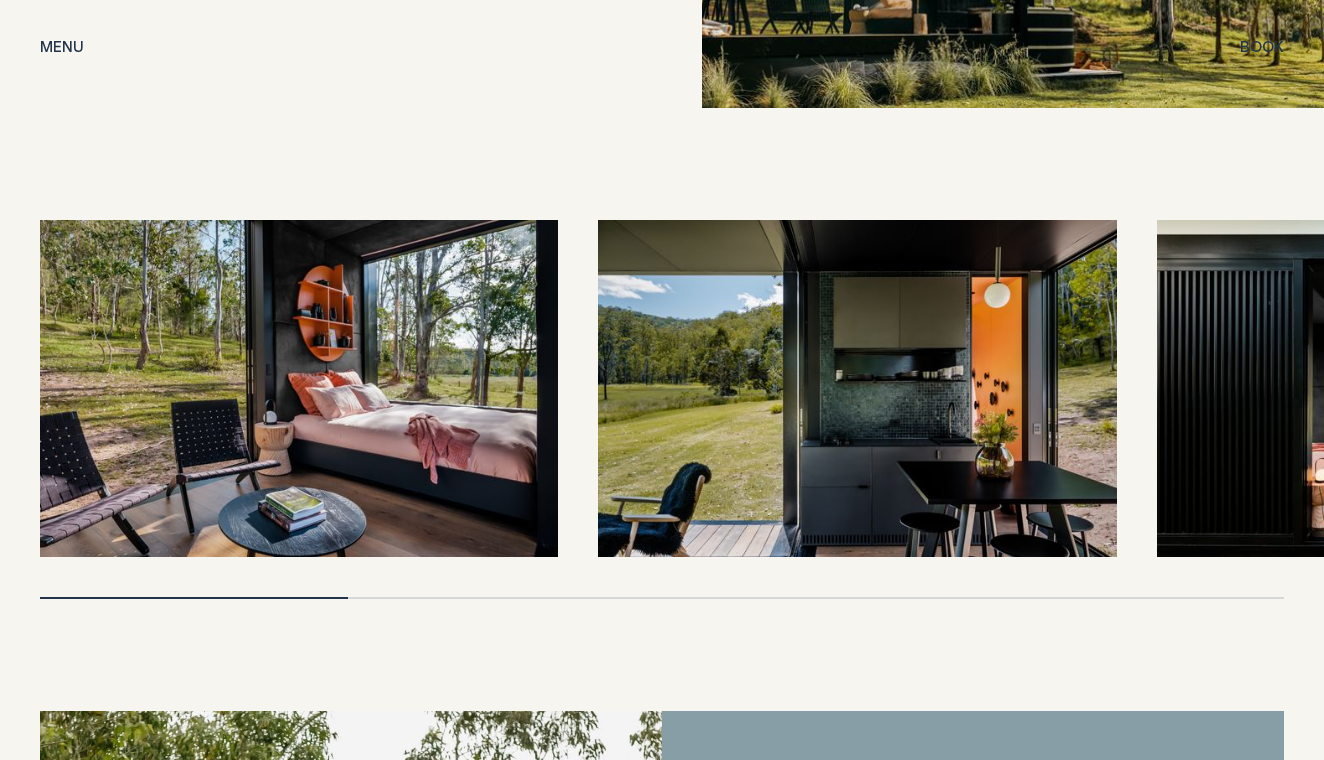 scroll, scrollTop: 4042, scrollLeft: 0, axis: vertical 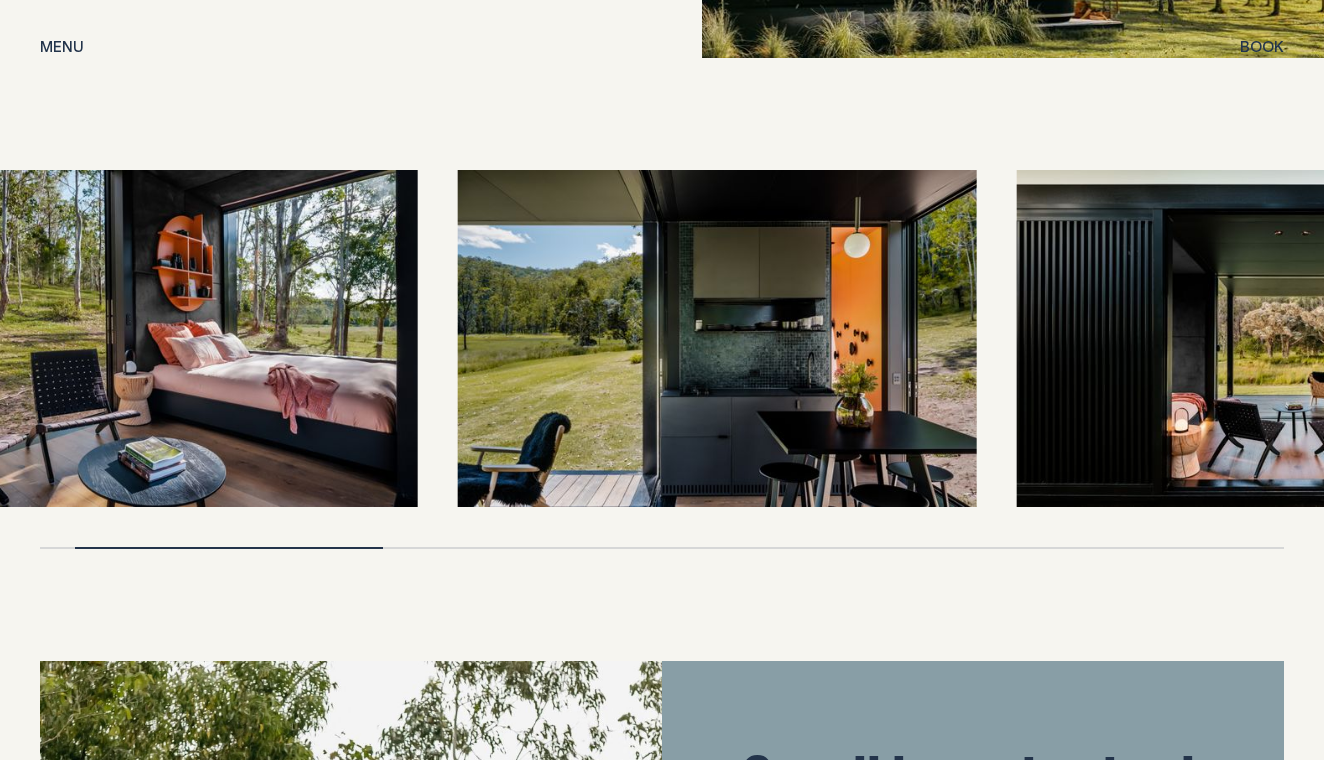 drag, startPoint x: 338, startPoint y: 495, endPoint x: 118, endPoint y: 407, distance: 236.94725 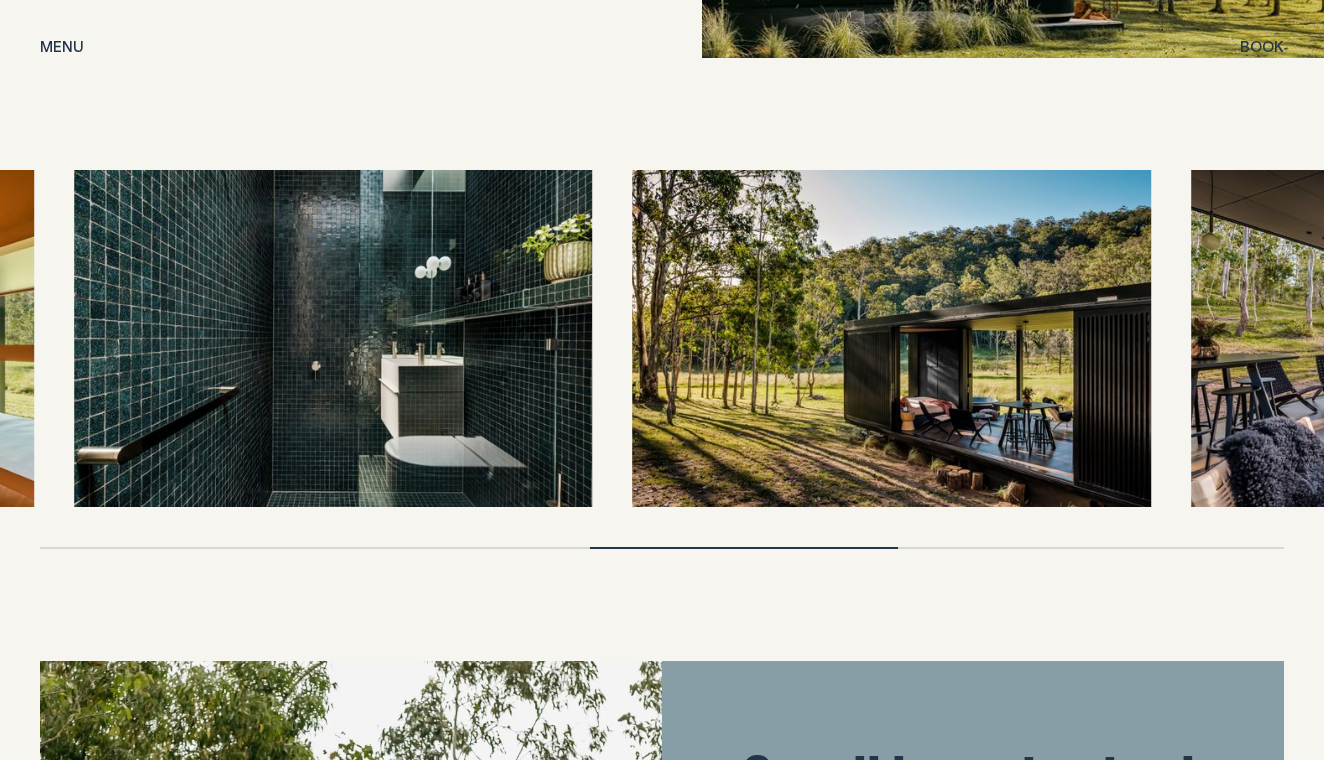 drag, startPoint x: 595, startPoint y: 320, endPoint x: 71, endPoint y: 318, distance: 524.00385 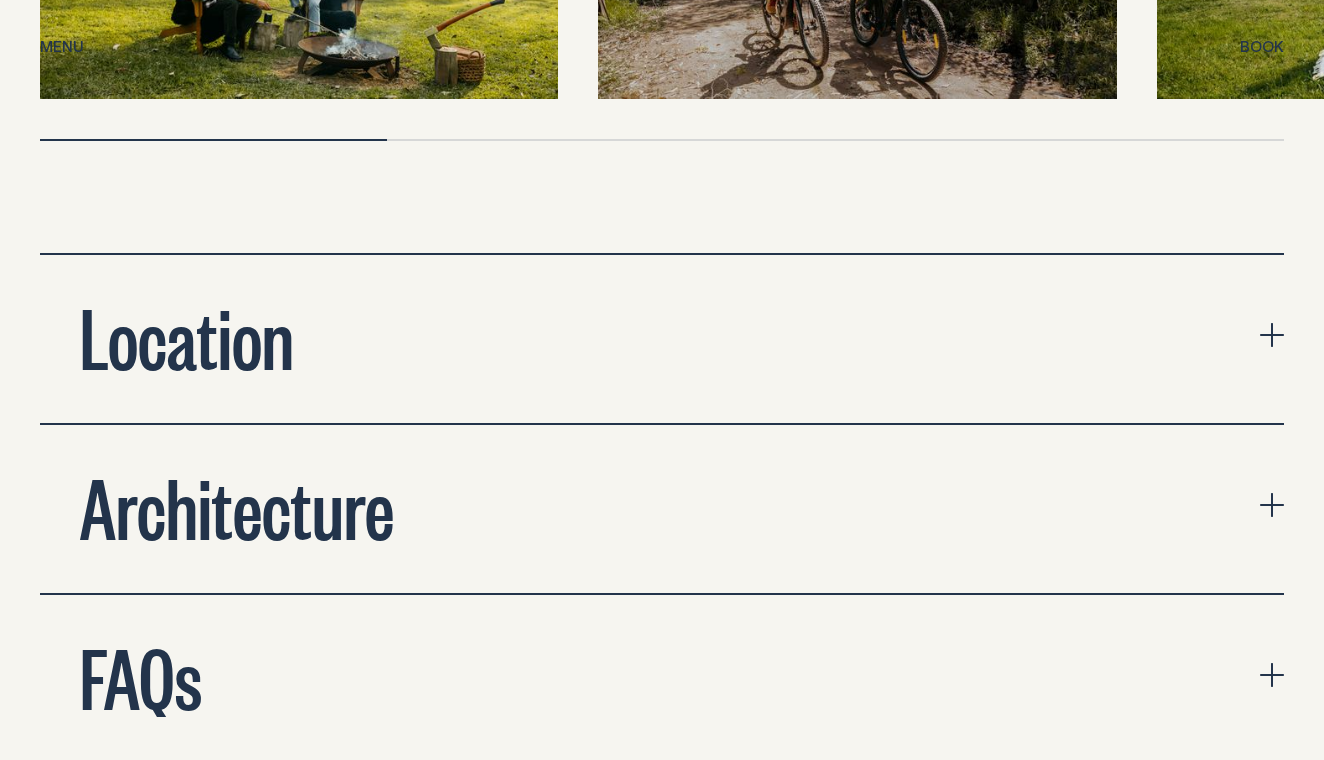 scroll, scrollTop: 6403, scrollLeft: 0, axis: vertical 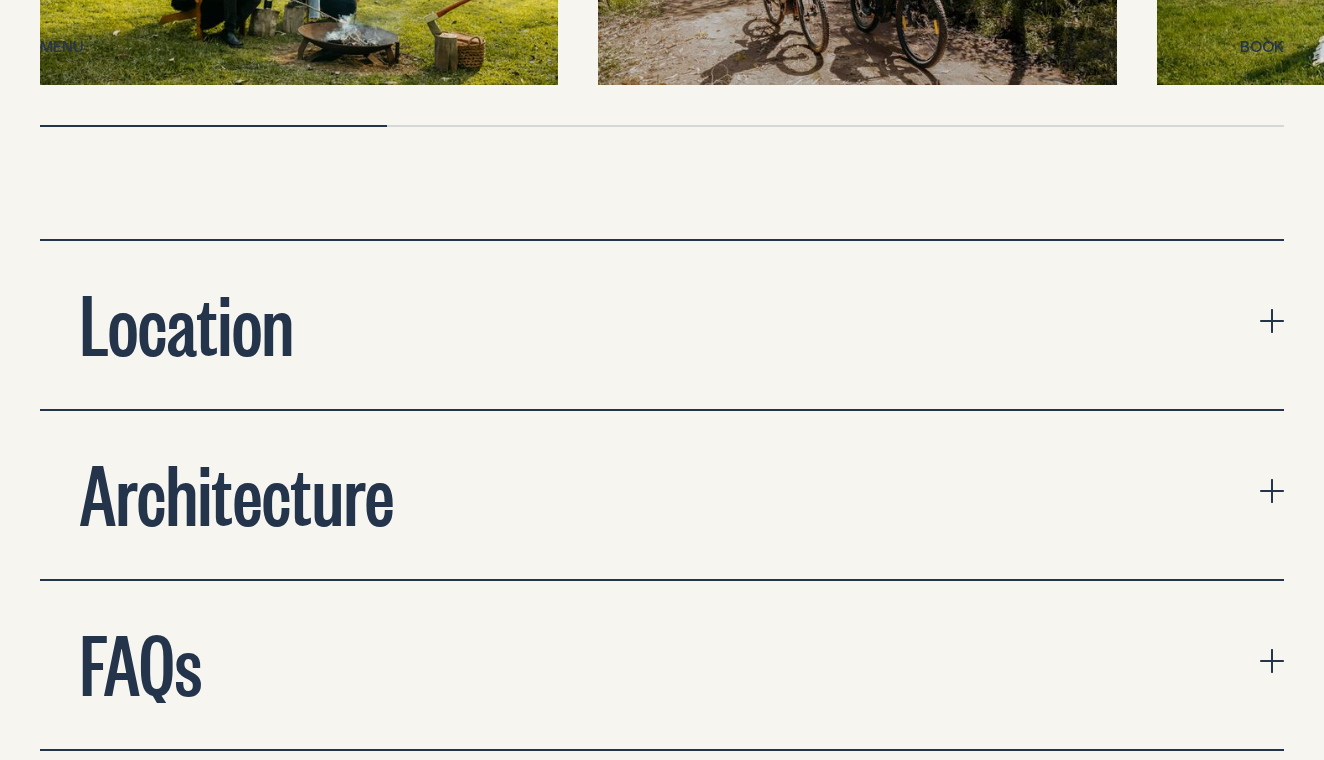 click 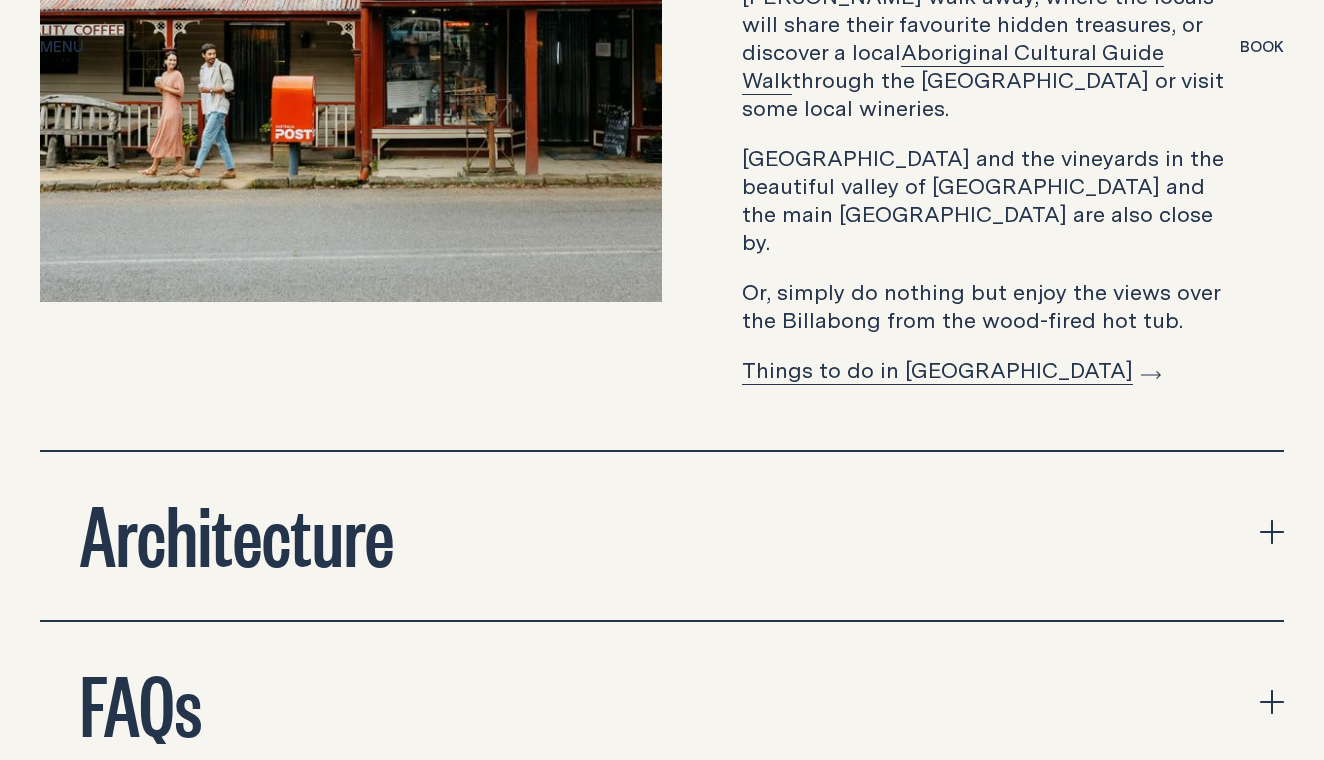 scroll, scrollTop: 7128, scrollLeft: 0, axis: vertical 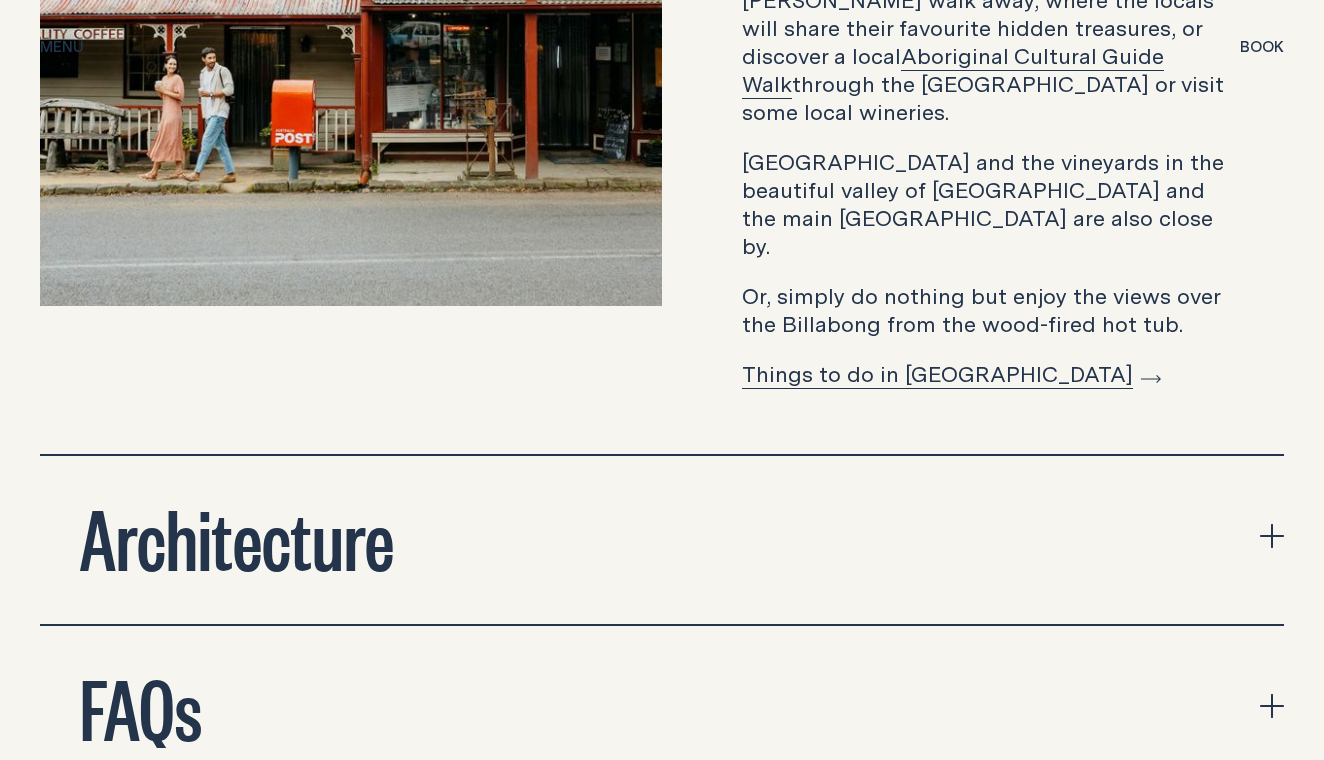 click on "Architecture" at bounding box center (662, 540) 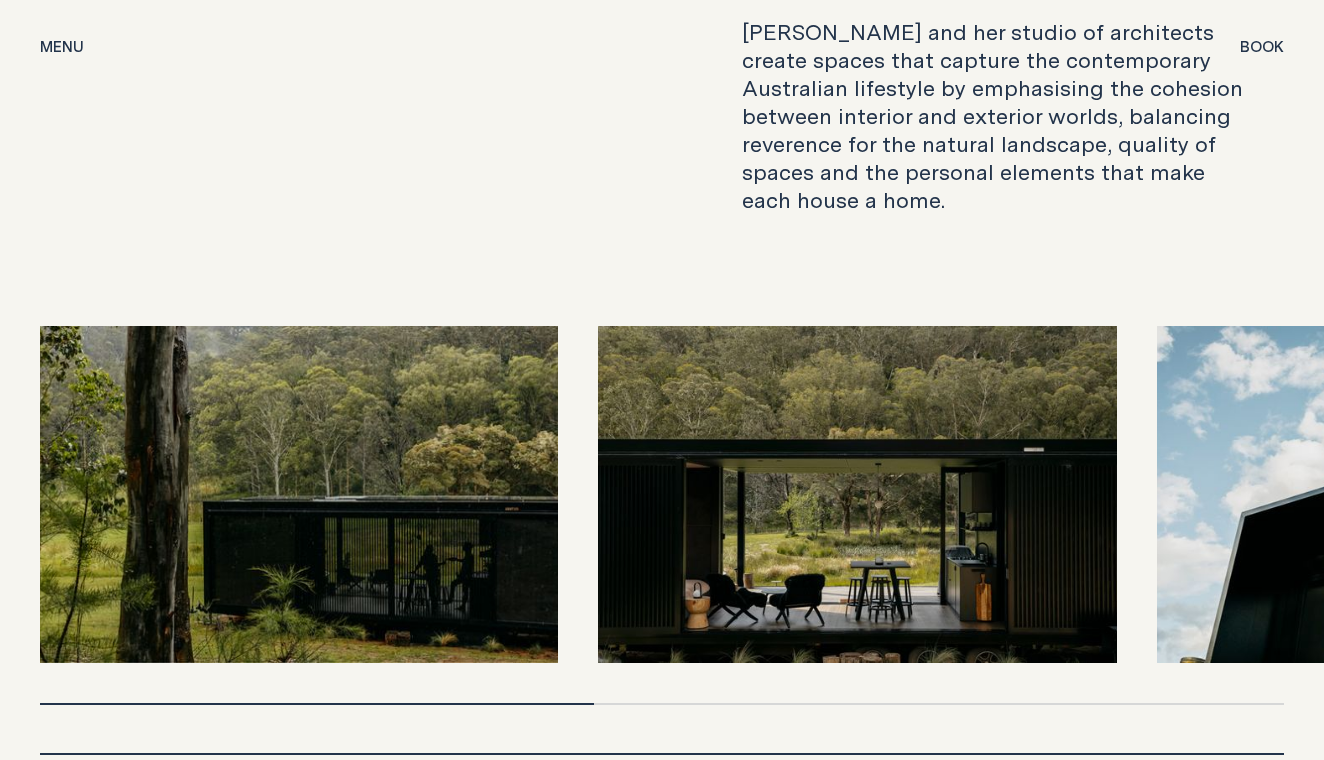 scroll, scrollTop: 7766, scrollLeft: 0, axis: vertical 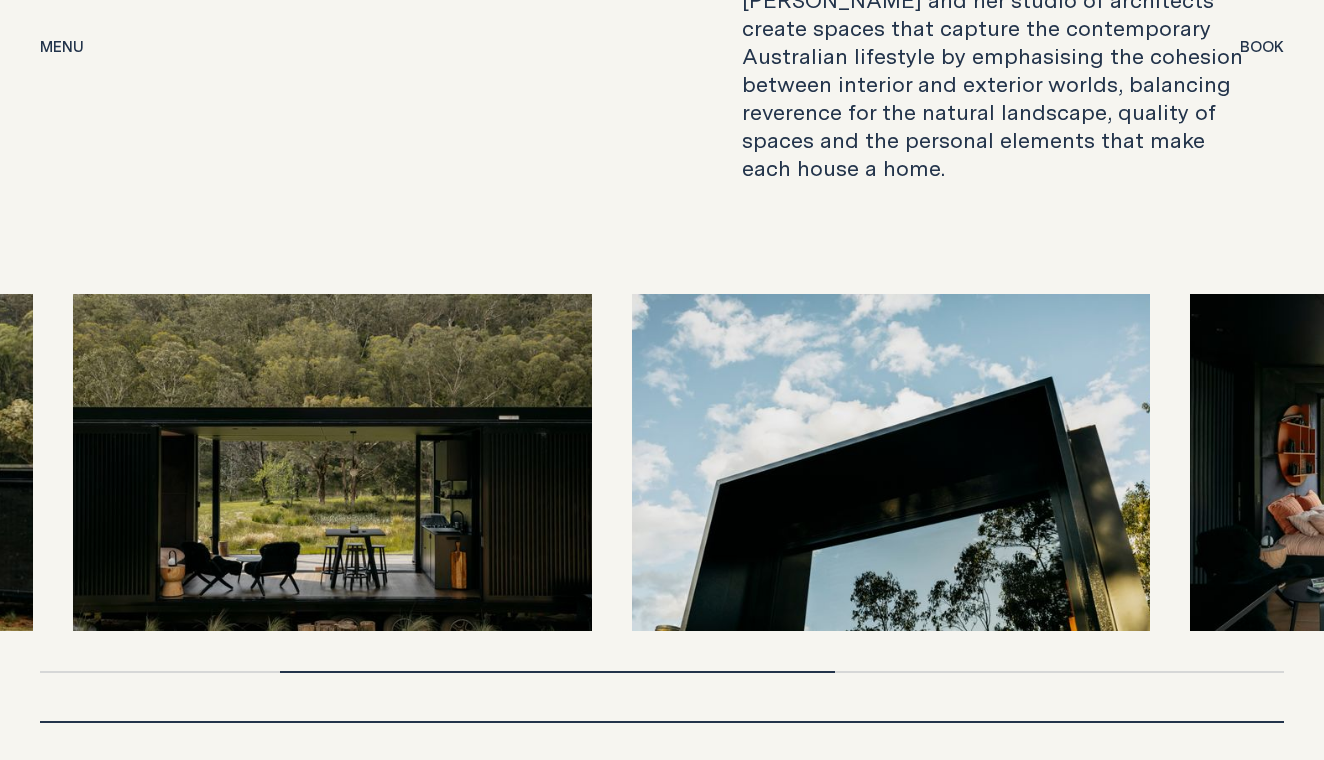 drag, startPoint x: 1274, startPoint y: 356, endPoint x: 746, endPoint y: 358, distance: 528.0038 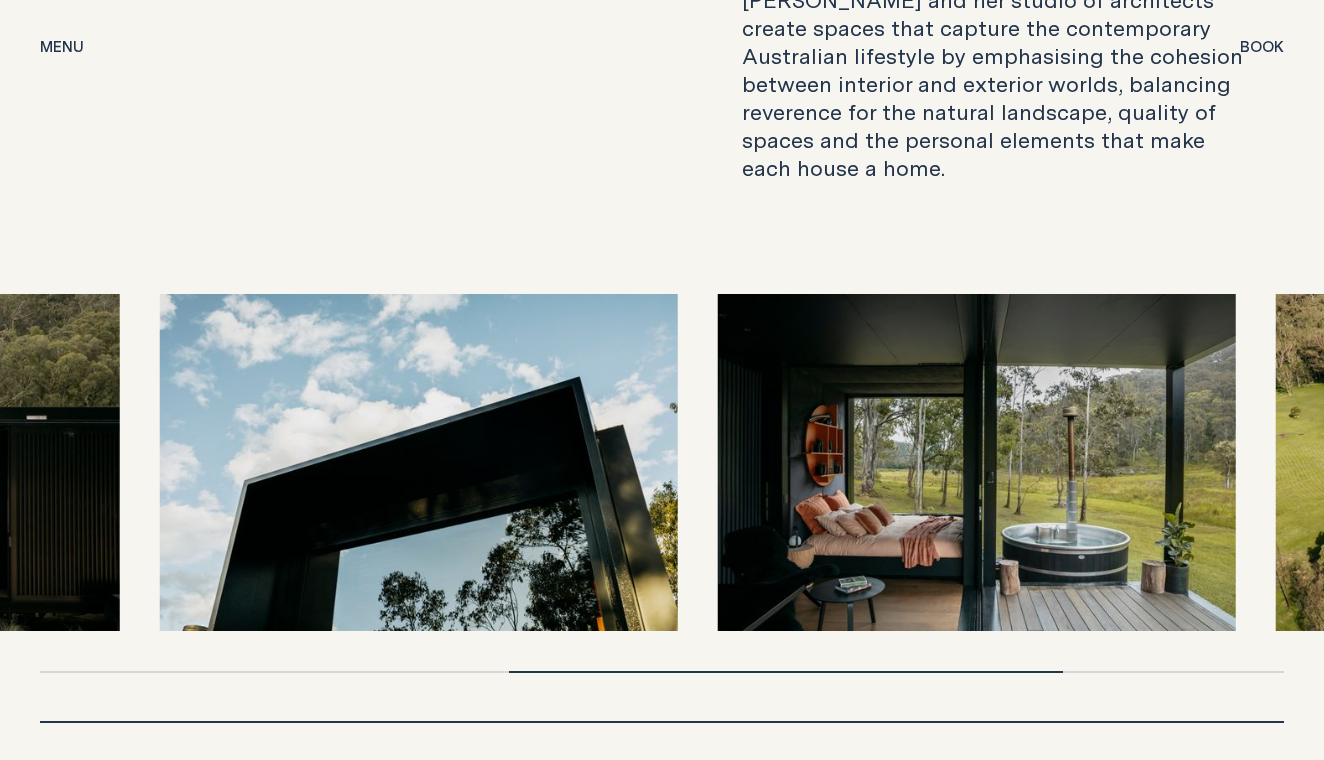drag, startPoint x: 1177, startPoint y: 437, endPoint x: 617, endPoint y: 430, distance: 560.04376 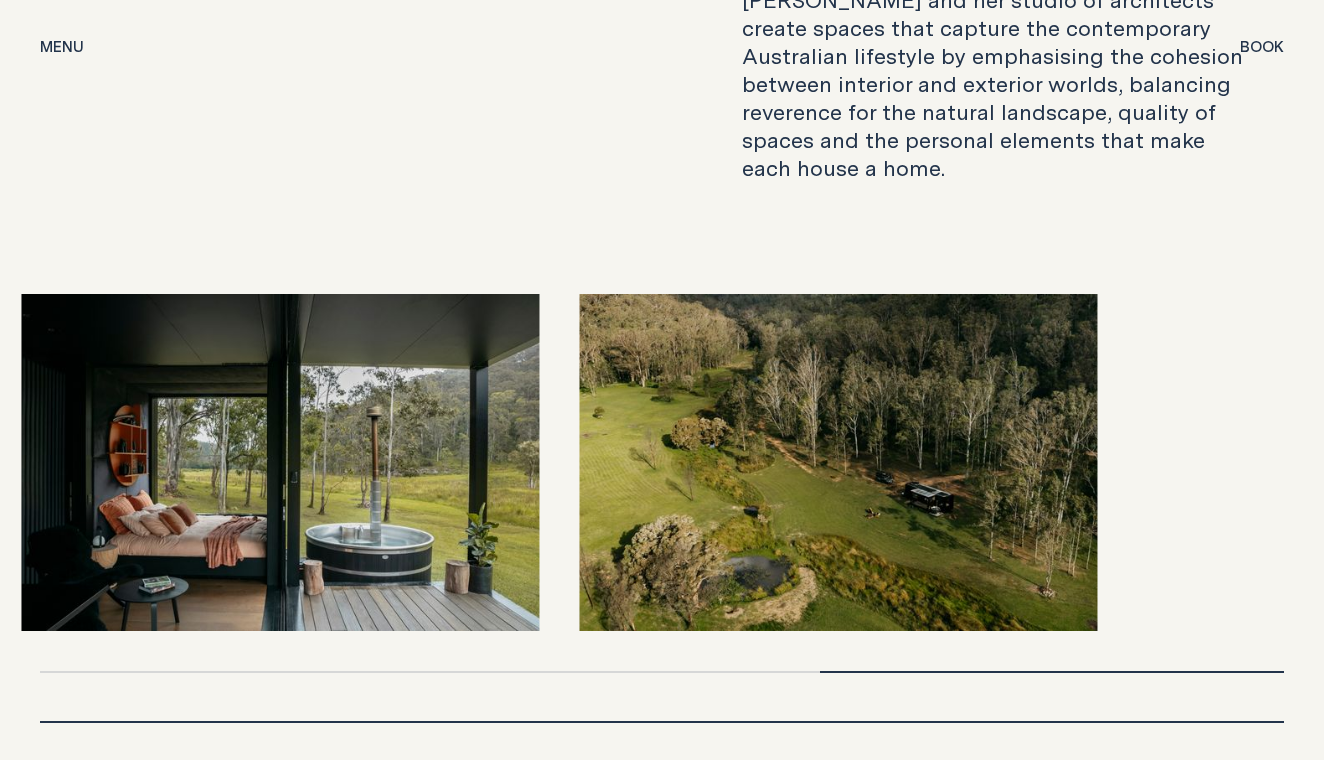 drag, startPoint x: 907, startPoint y: 434, endPoint x: 192, endPoint y: 419, distance: 715.15735 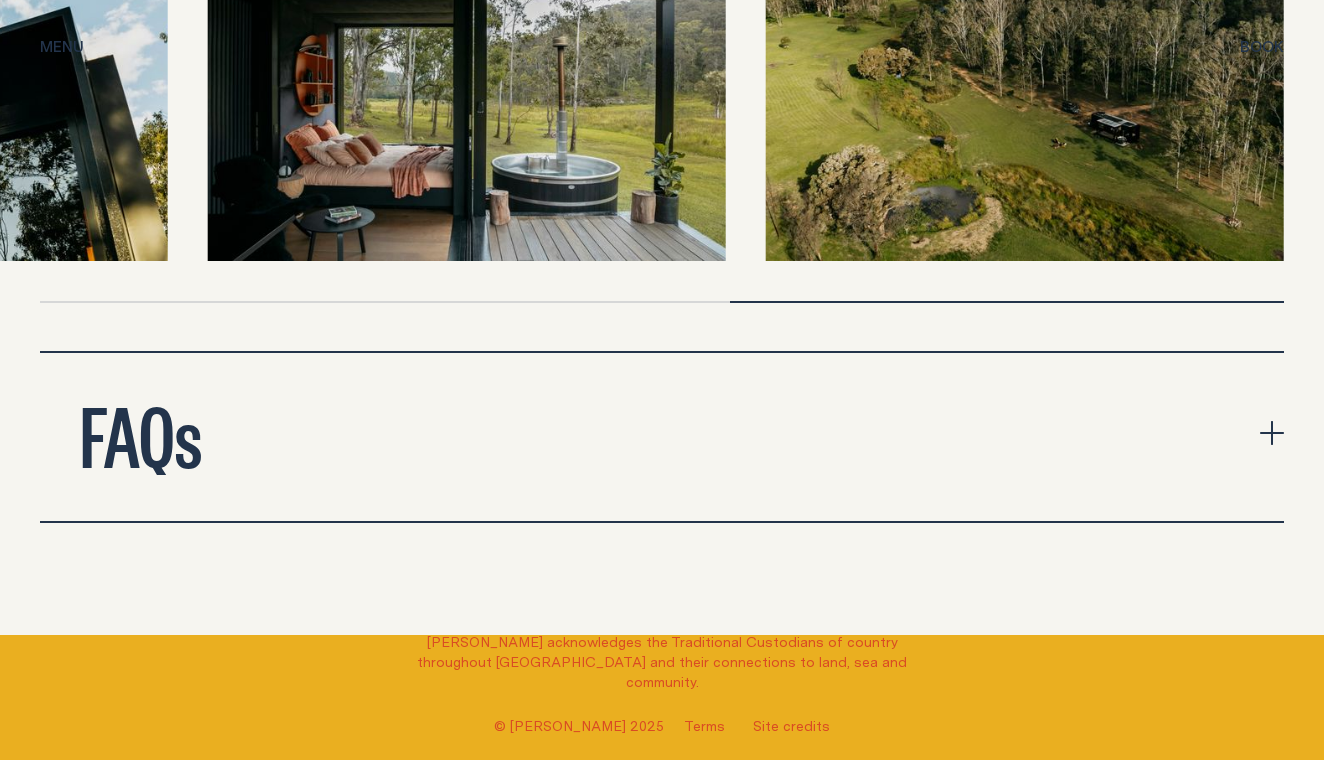 scroll, scrollTop: 8137, scrollLeft: 0, axis: vertical 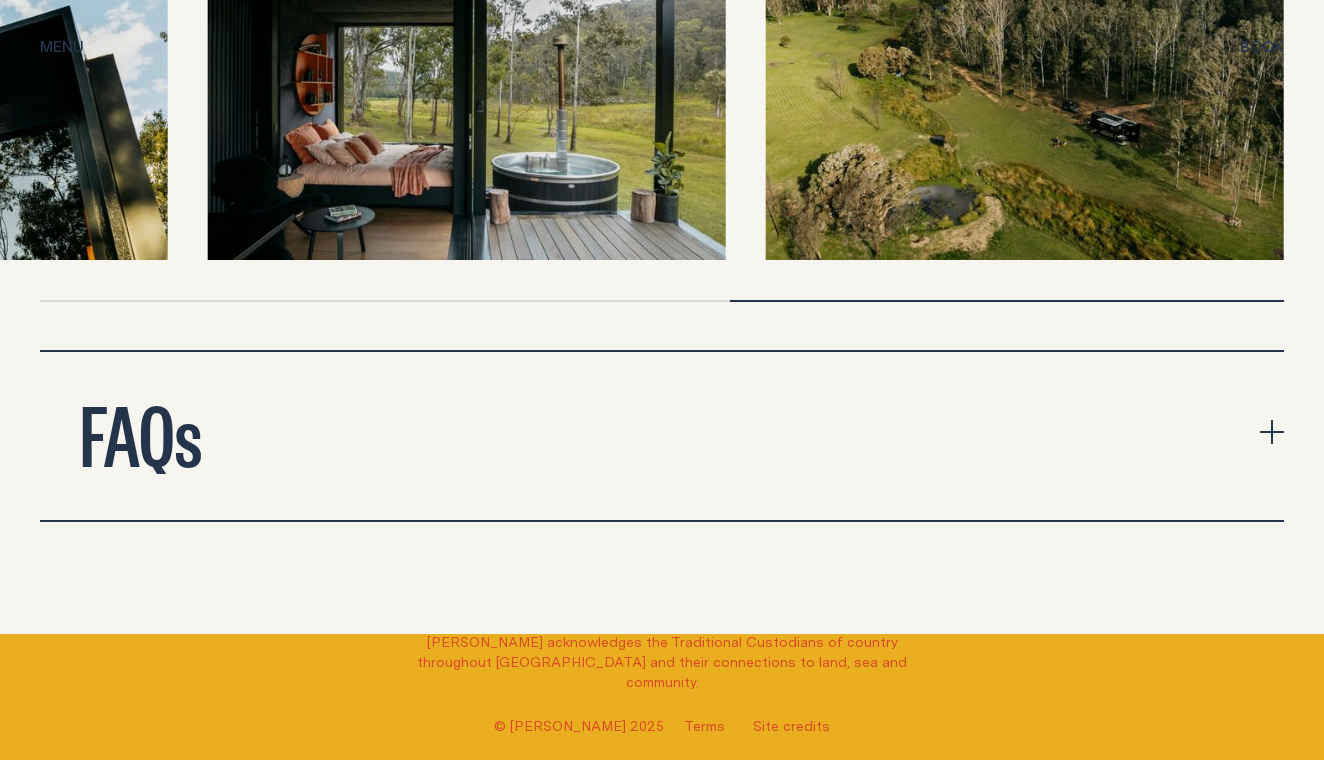 click 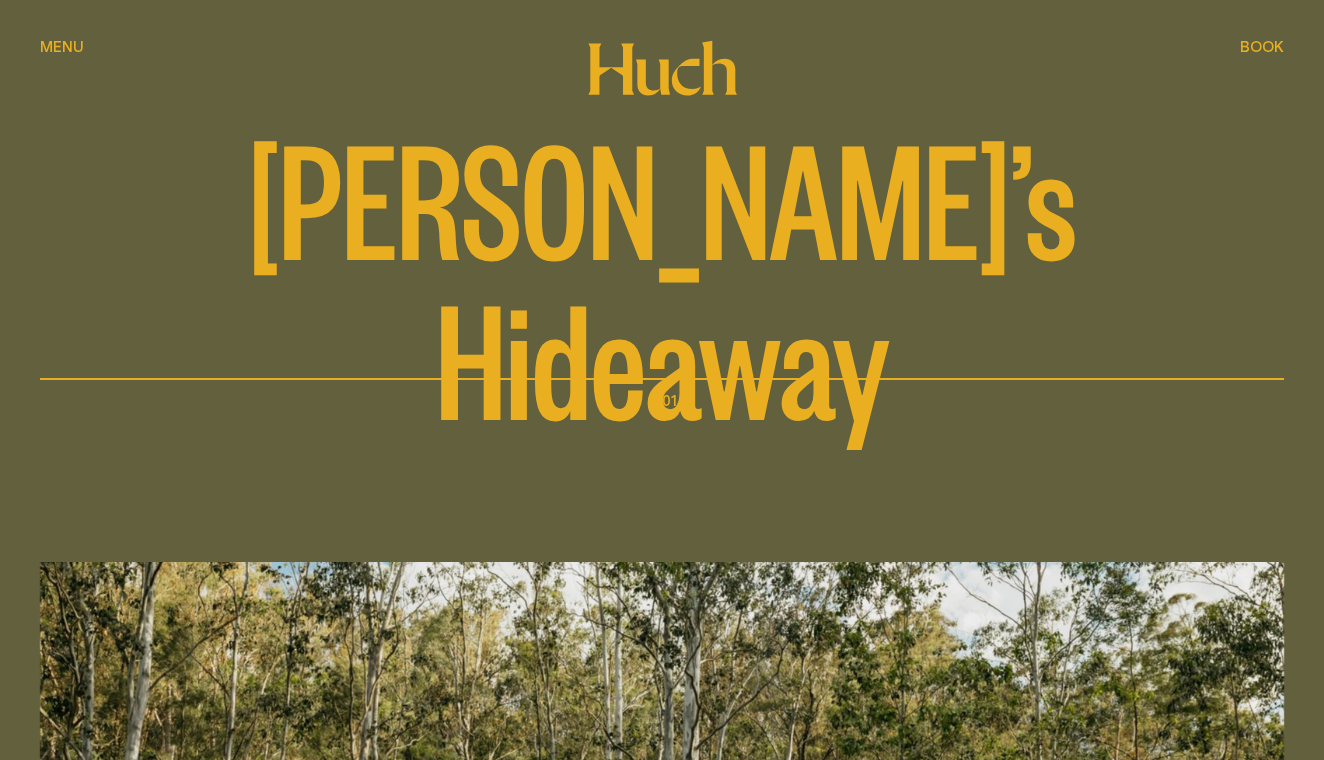 scroll, scrollTop: 0, scrollLeft: 0, axis: both 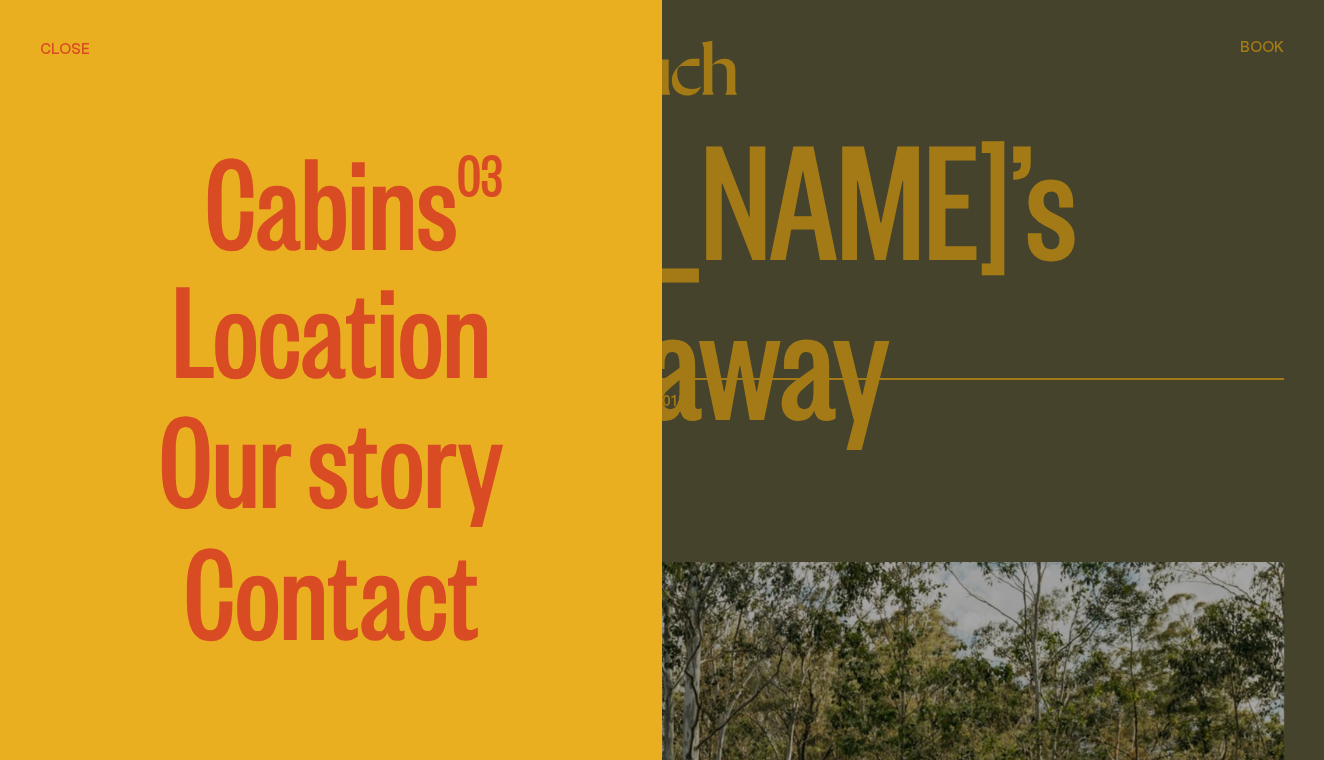 click on "Cabins" at bounding box center (331, 196) 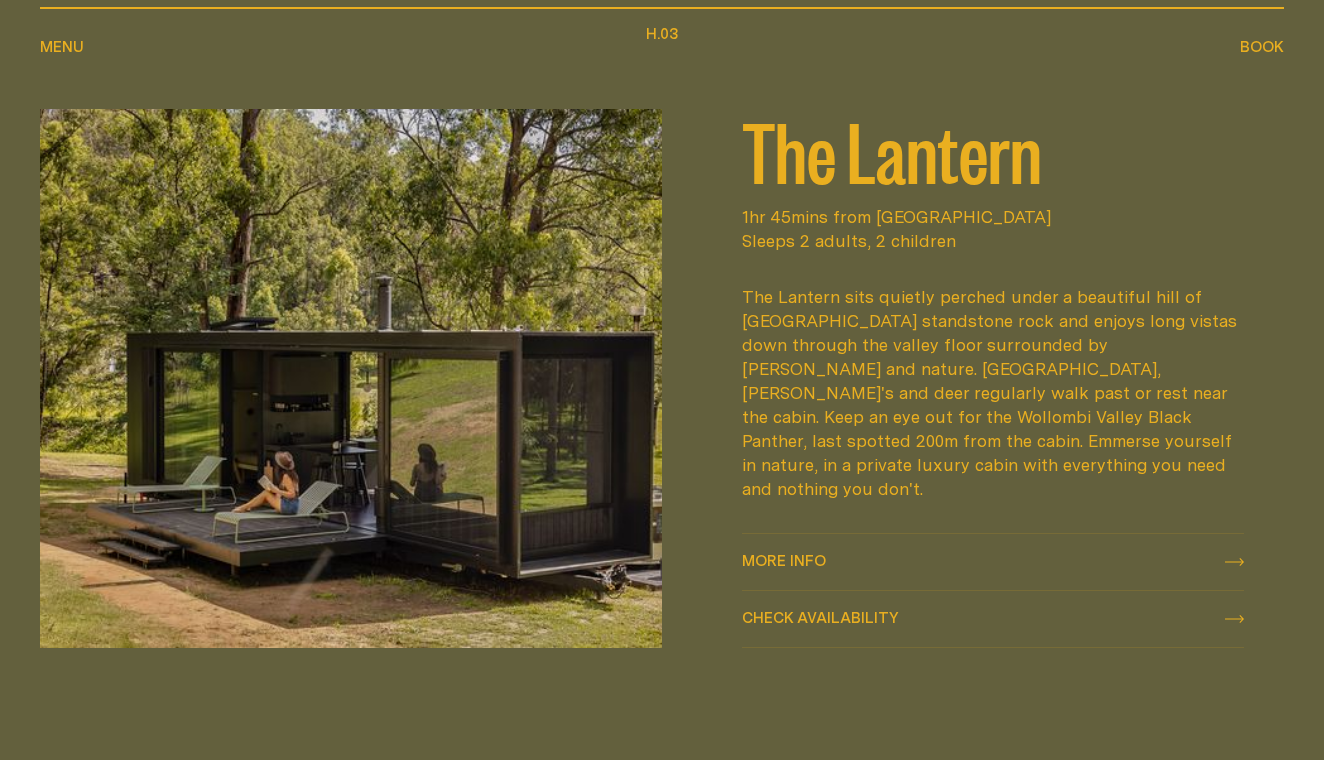 scroll, scrollTop: 2368, scrollLeft: 0, axis: vertical 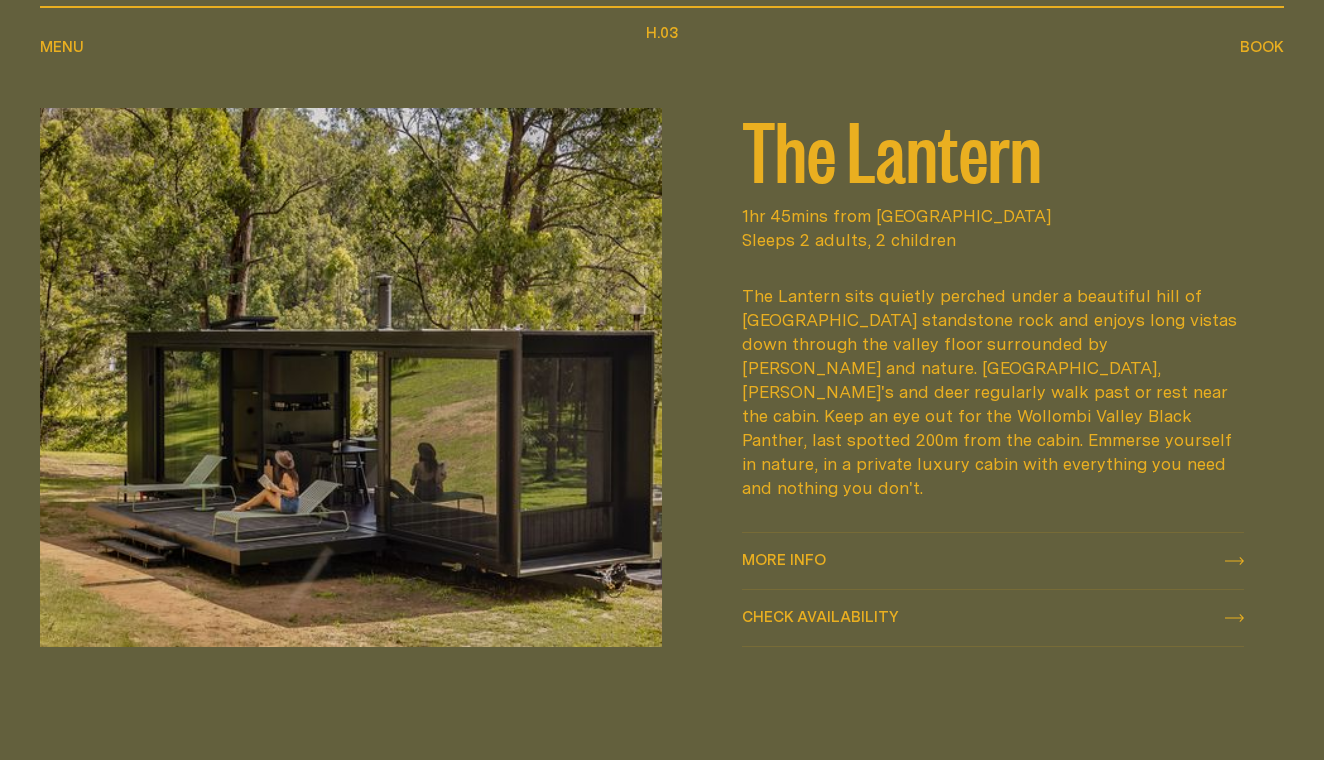 click 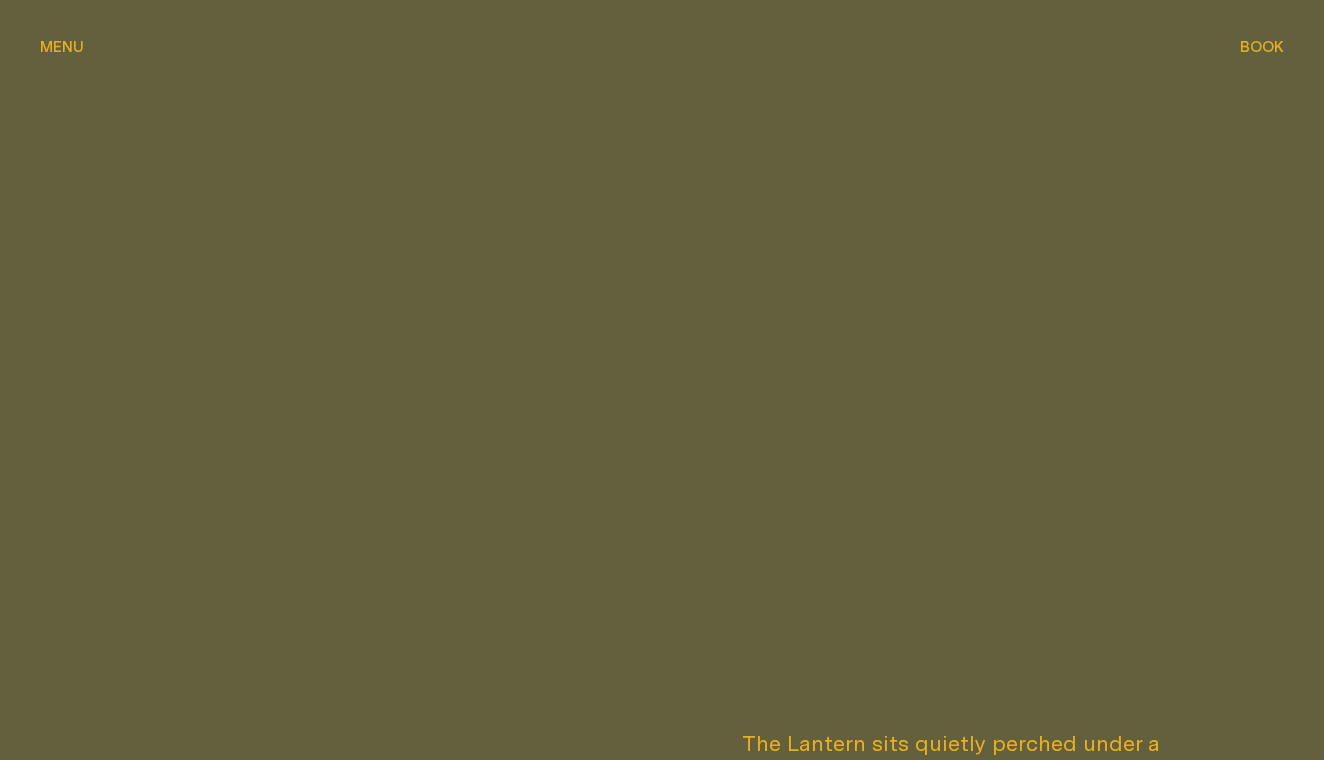 scroll, scrollTop: 597, scrollLeft: 0, axis: vertical 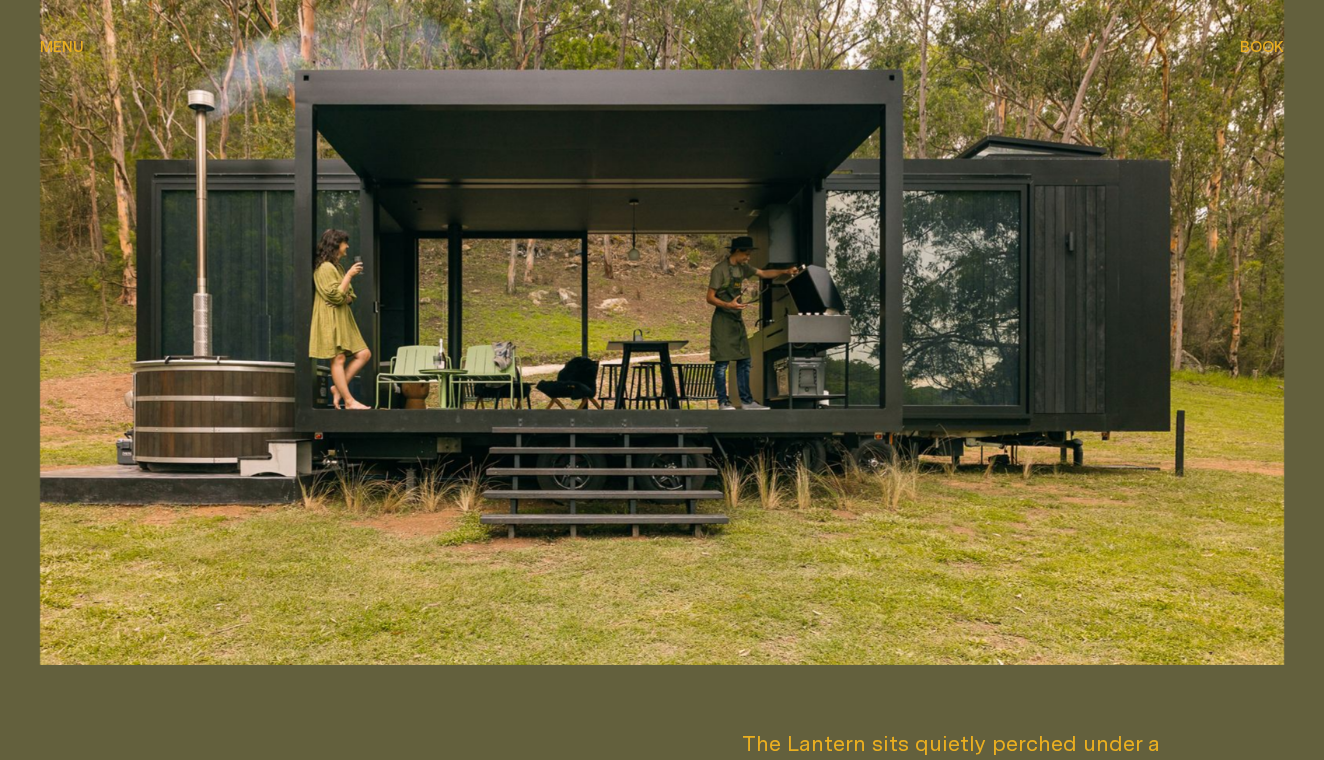 click at bounding box center (662, 315) 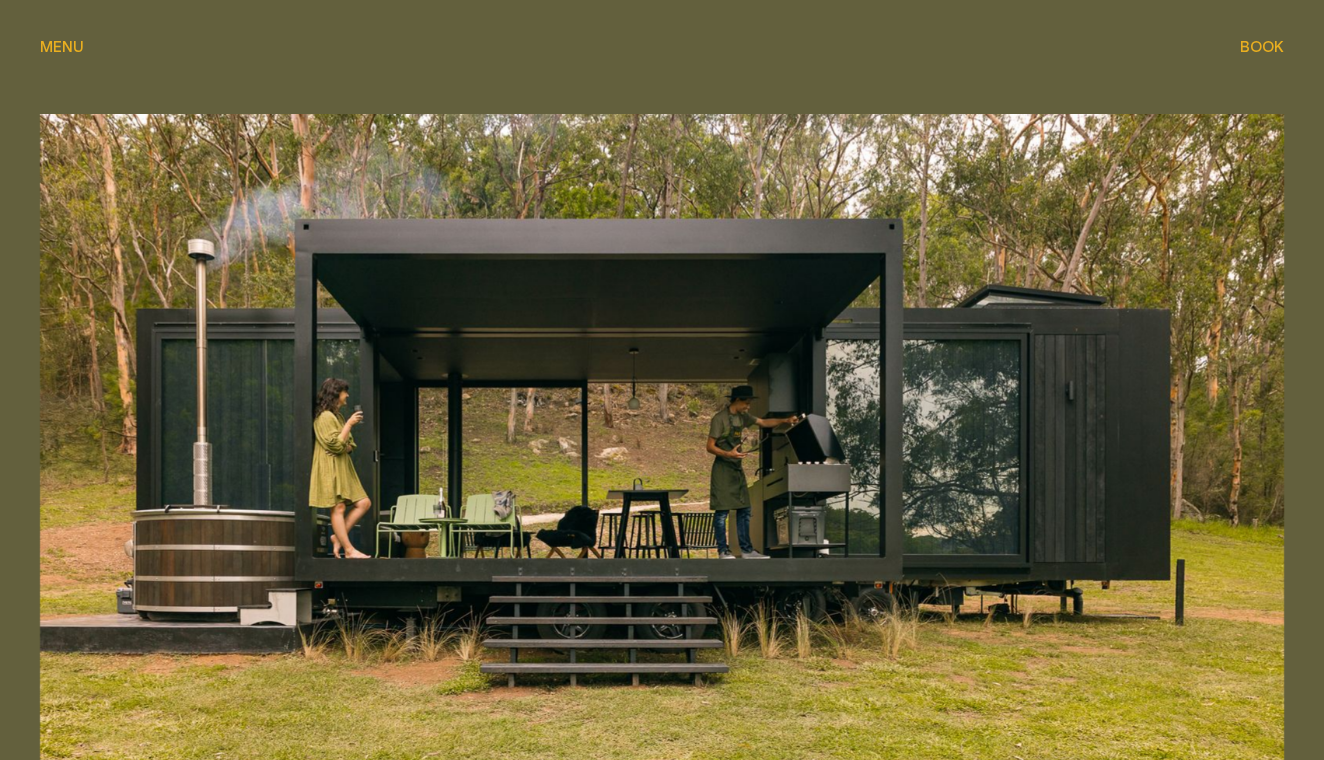 click on "Menu" at bounding box center (62, 46) 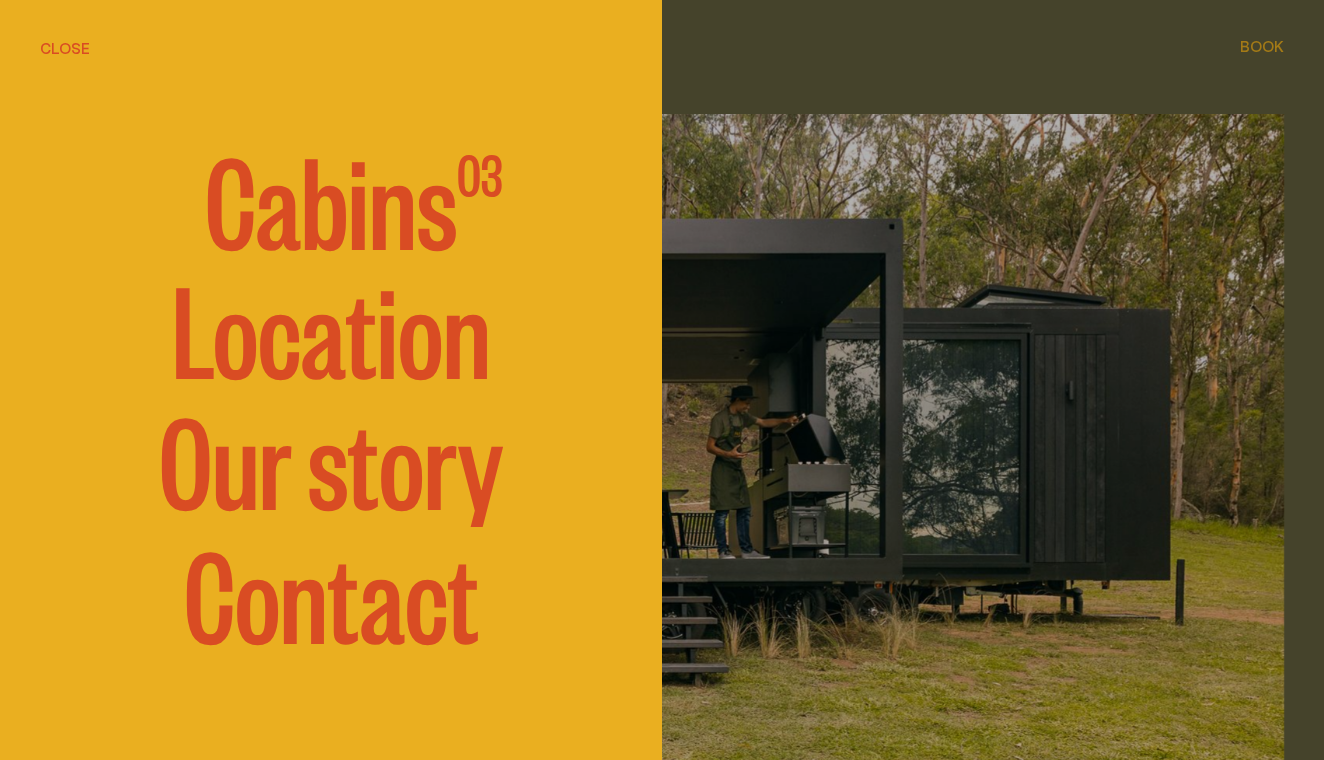 click on "Cabins" at bounding box center (331, 197) 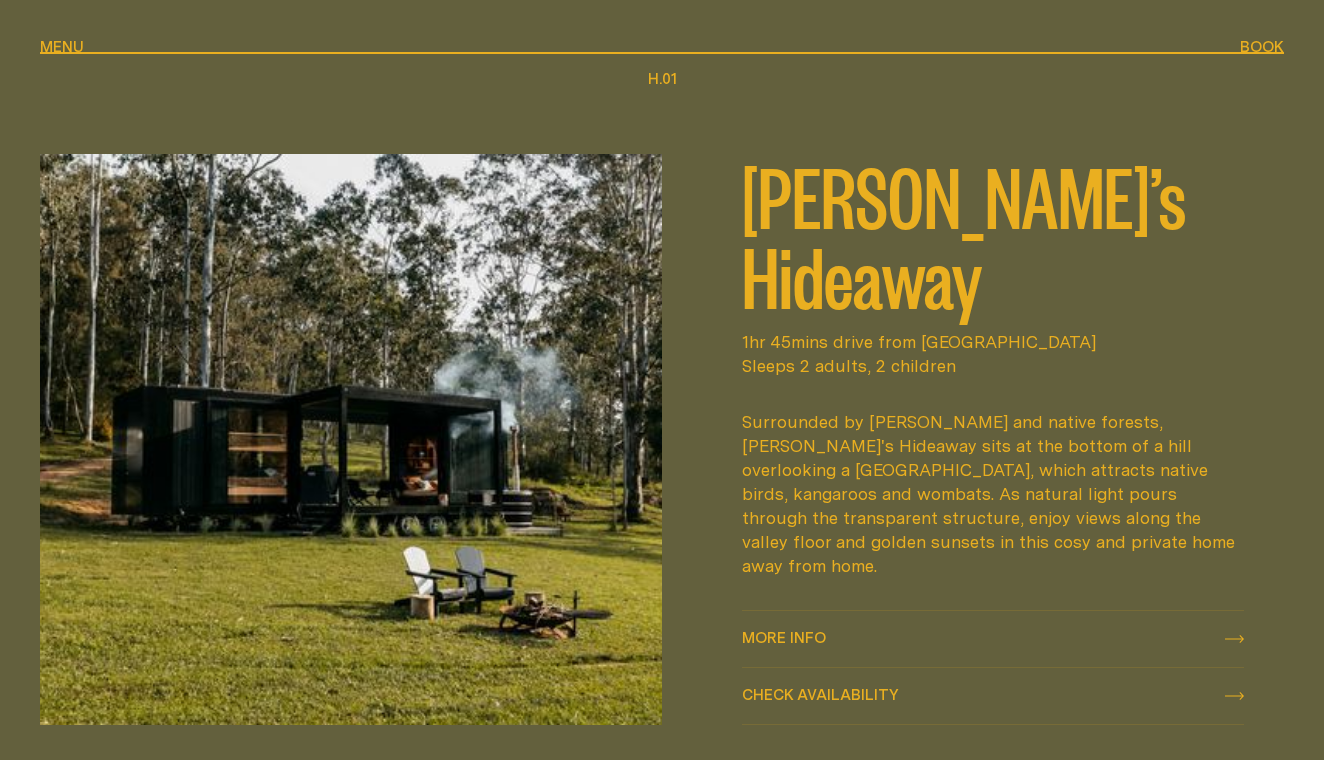scroll, scrollTop: 805, scrollLeft: 0, axis: vertical 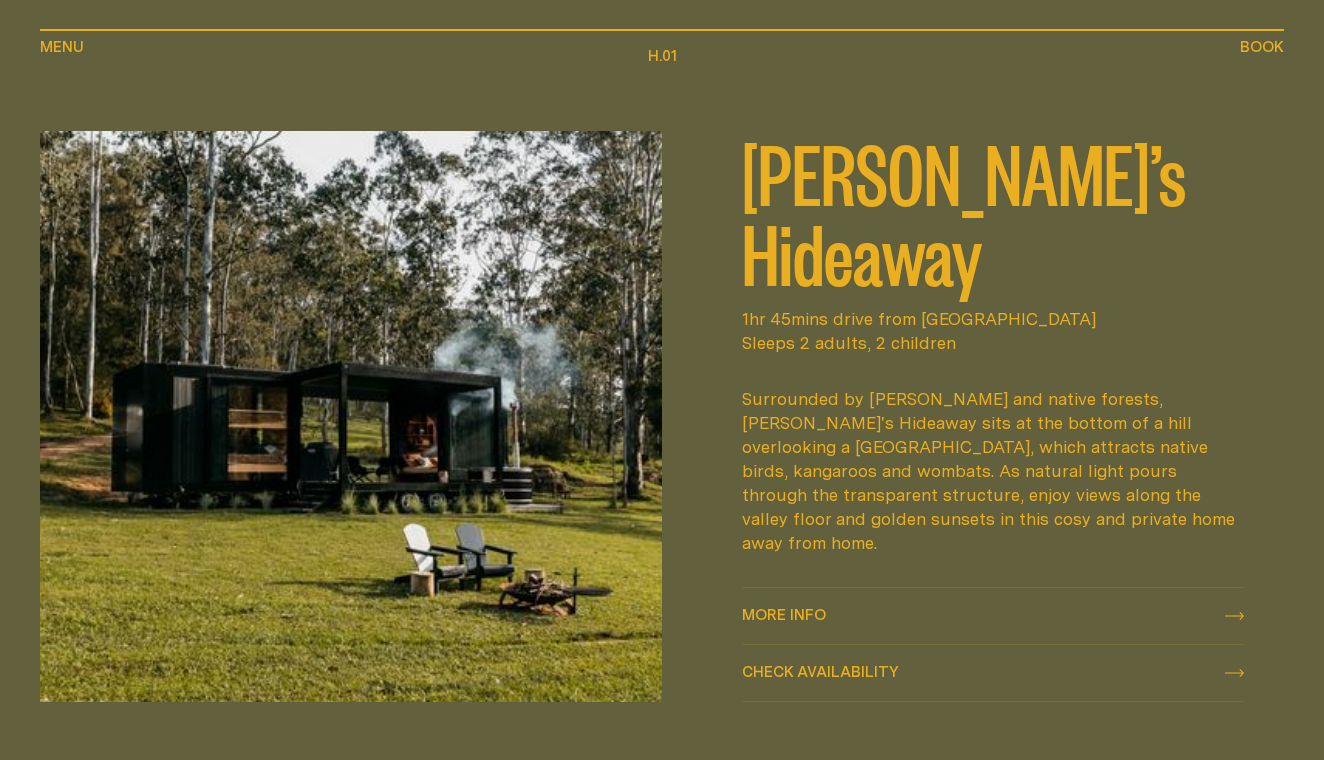 click at bounding box center (351, 416) 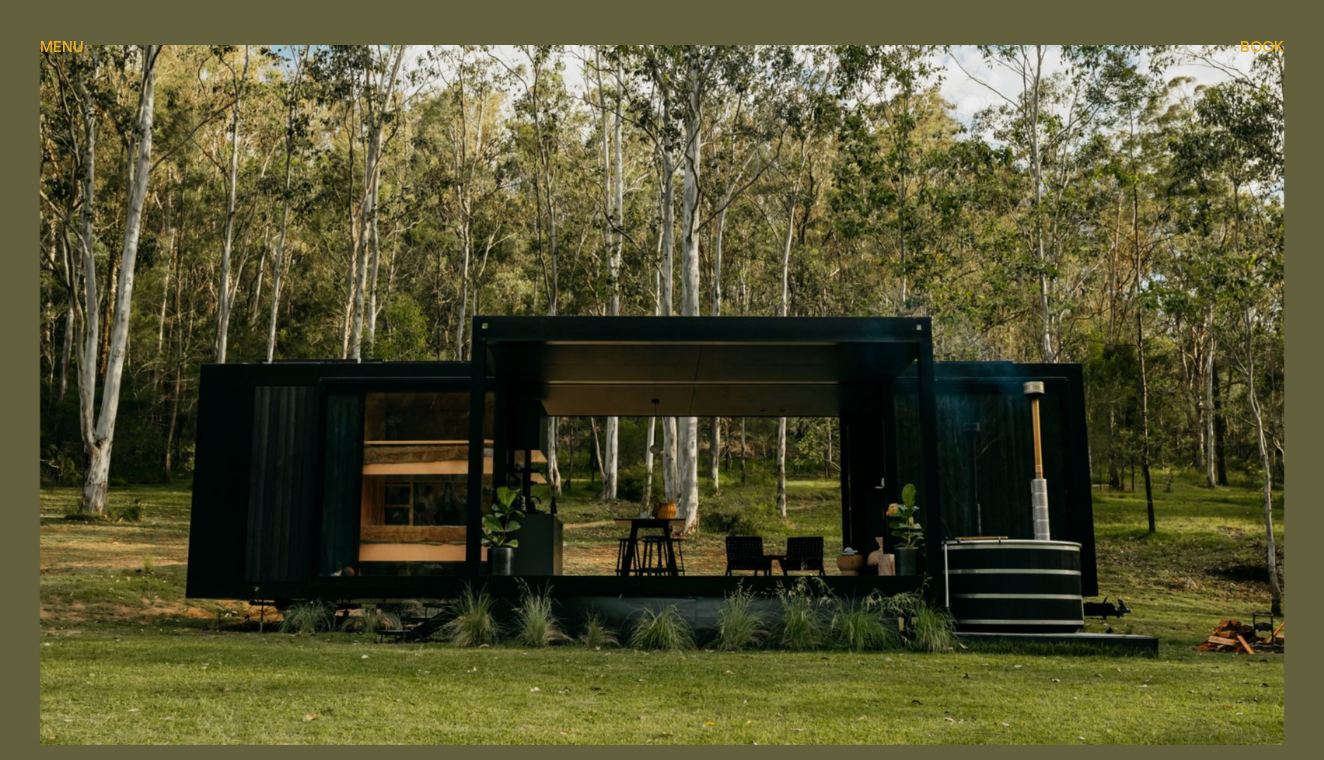 scroll, scrollTop: 518, scrollLeft: 0, axis: vertical 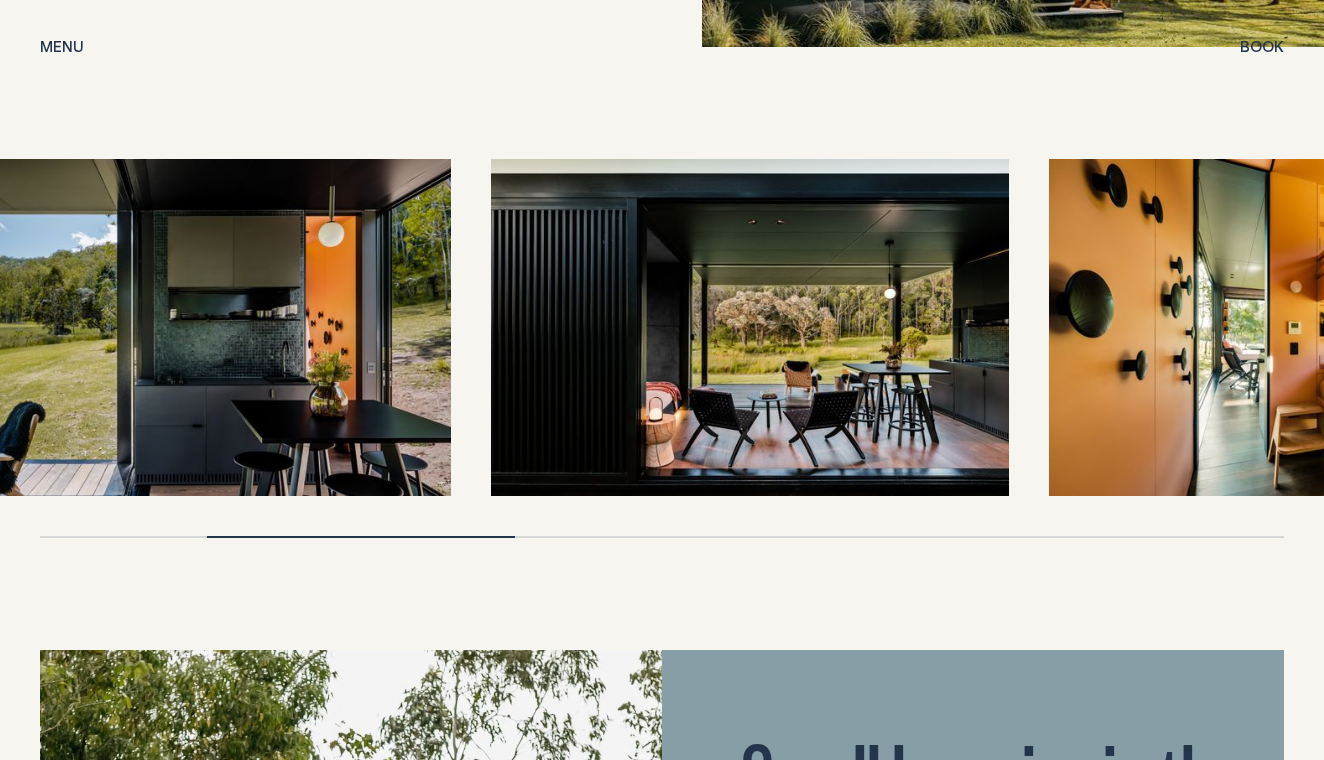 drag, startPoint x: 964, startPoint y: 323, endPoint x: 295, endPoint y: 290, distance: 669.8134 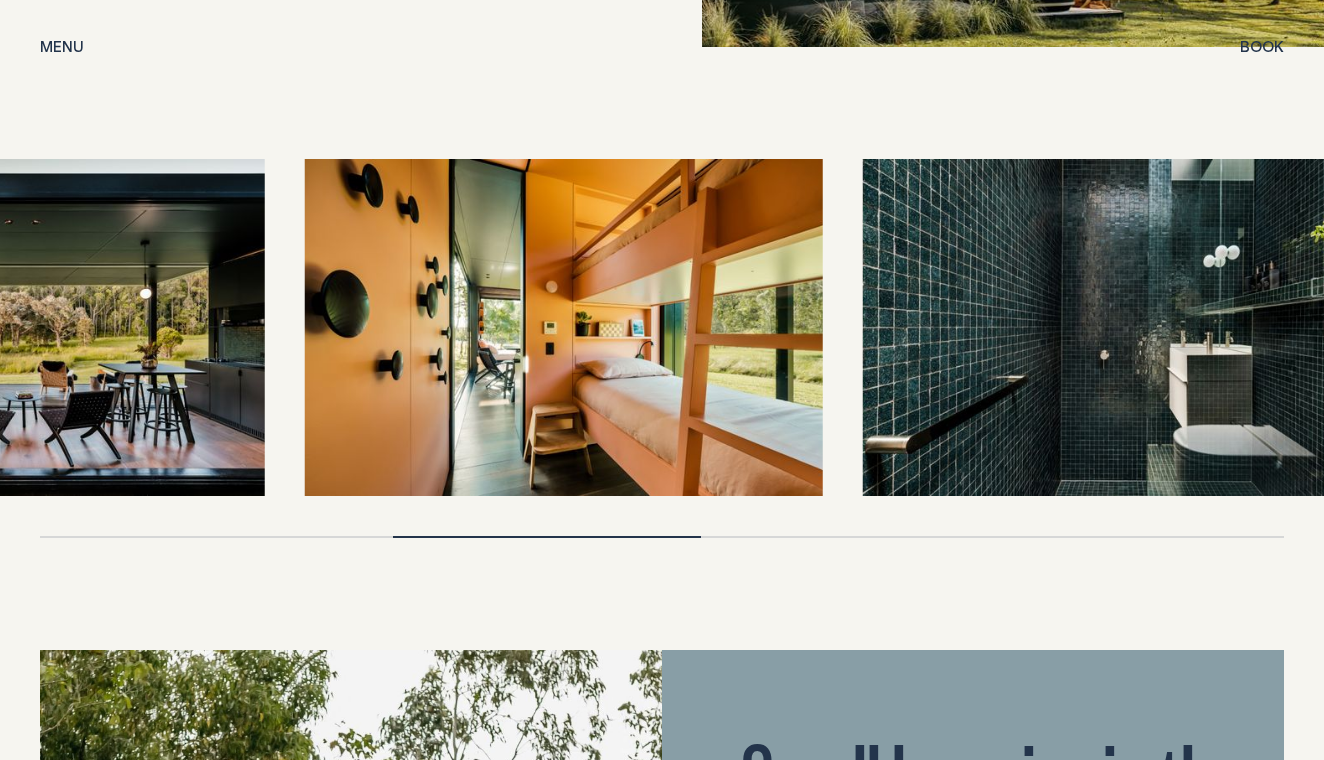 drag, startPoint x: 955, startPoint y: 306, endPoint x: 102, endPoint y: 309, distance: 853.00525 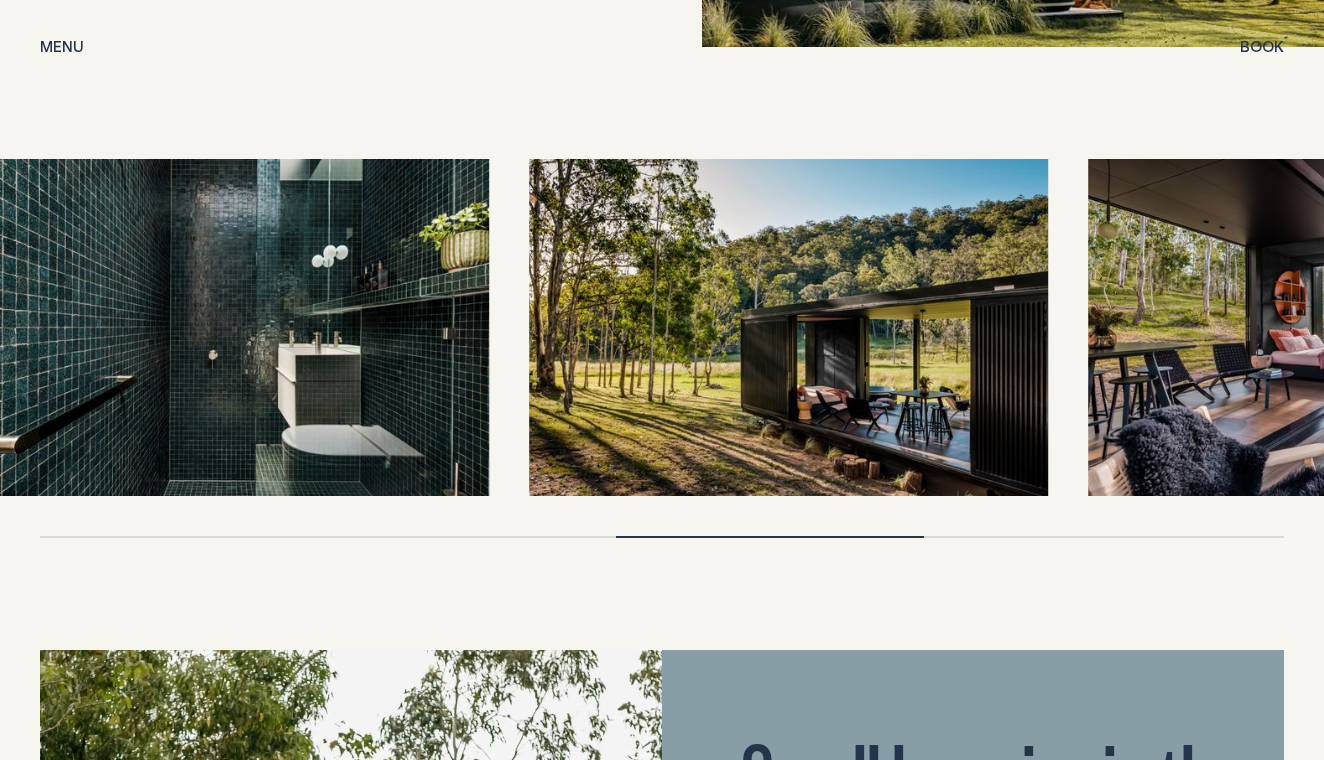 drag, startPoint x: 796, startPoint y: 352, endPoint x: 166, endPoint y: 314, distance: 631.145 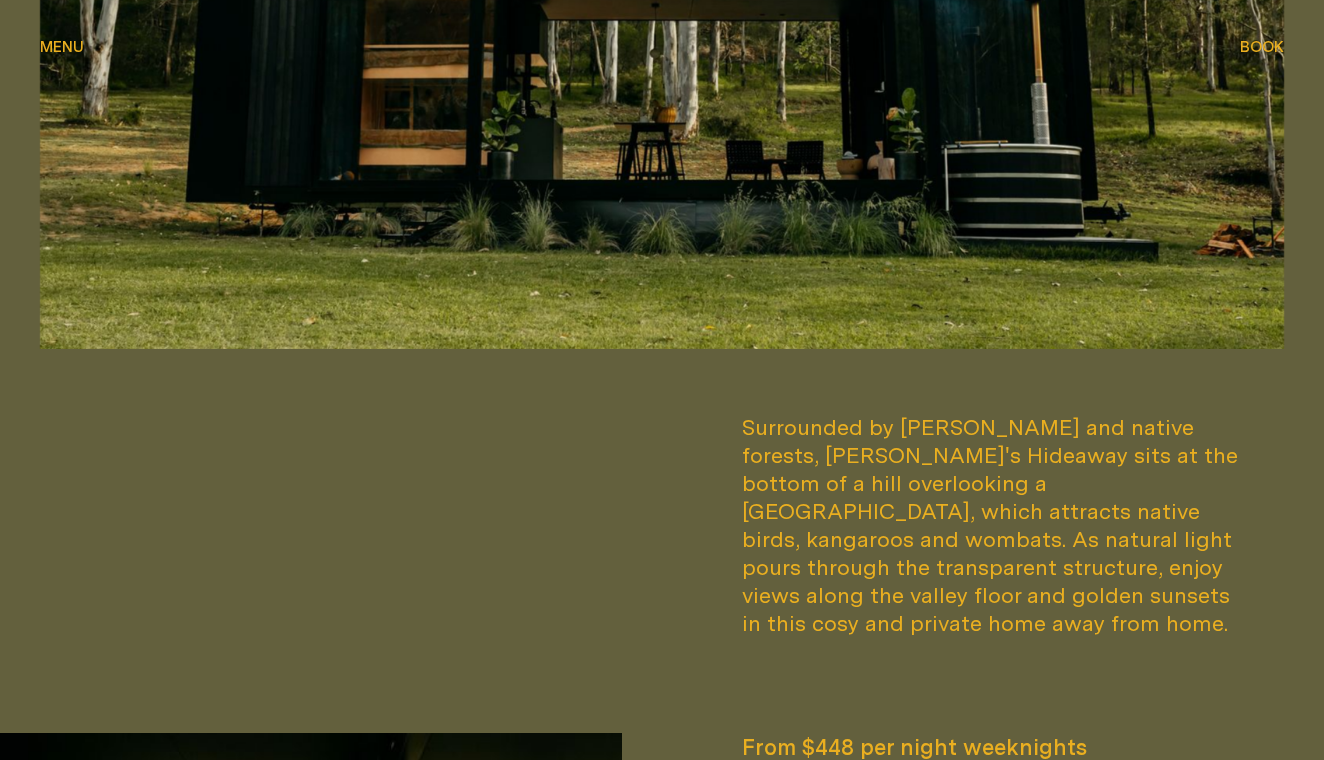 scroll, scrollTop: 857, scrollLeft: 0, axis: vertical 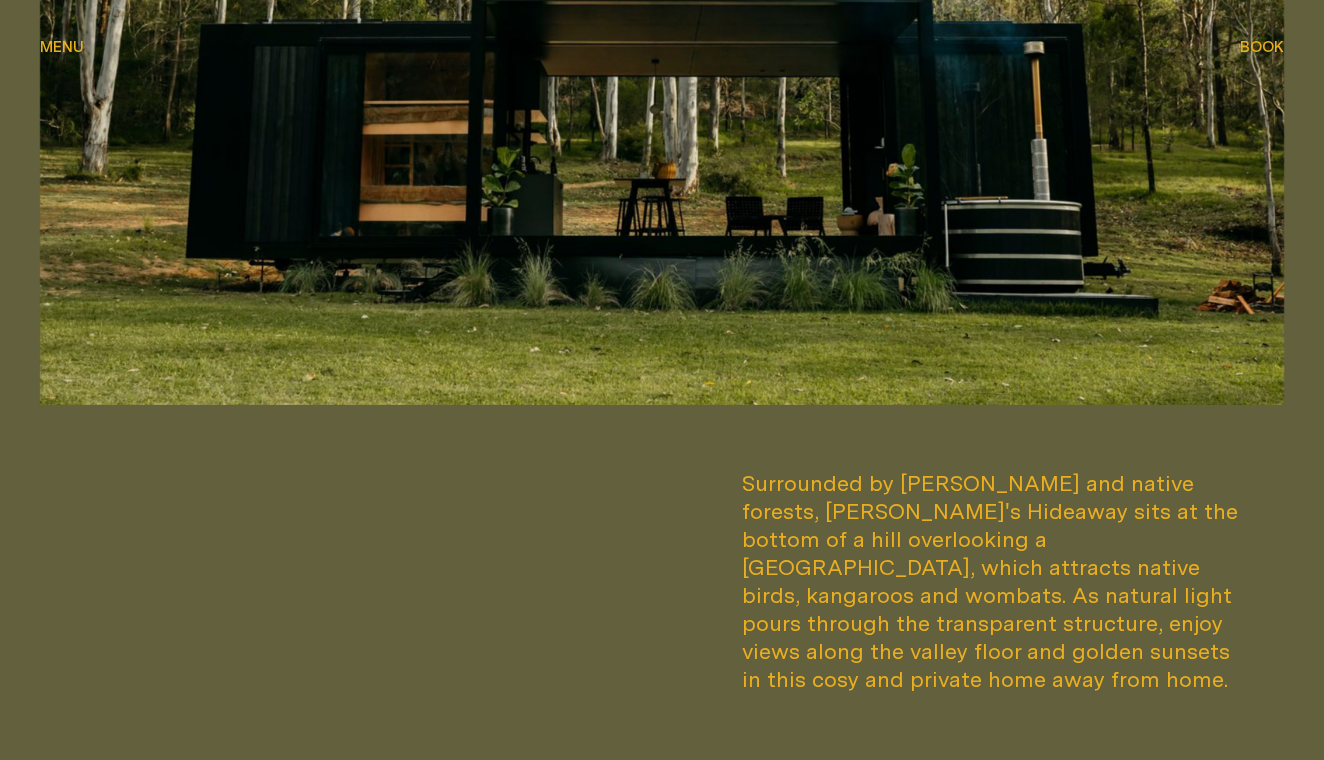 click on "Menu     Menu" at bounding box center (62, 48) 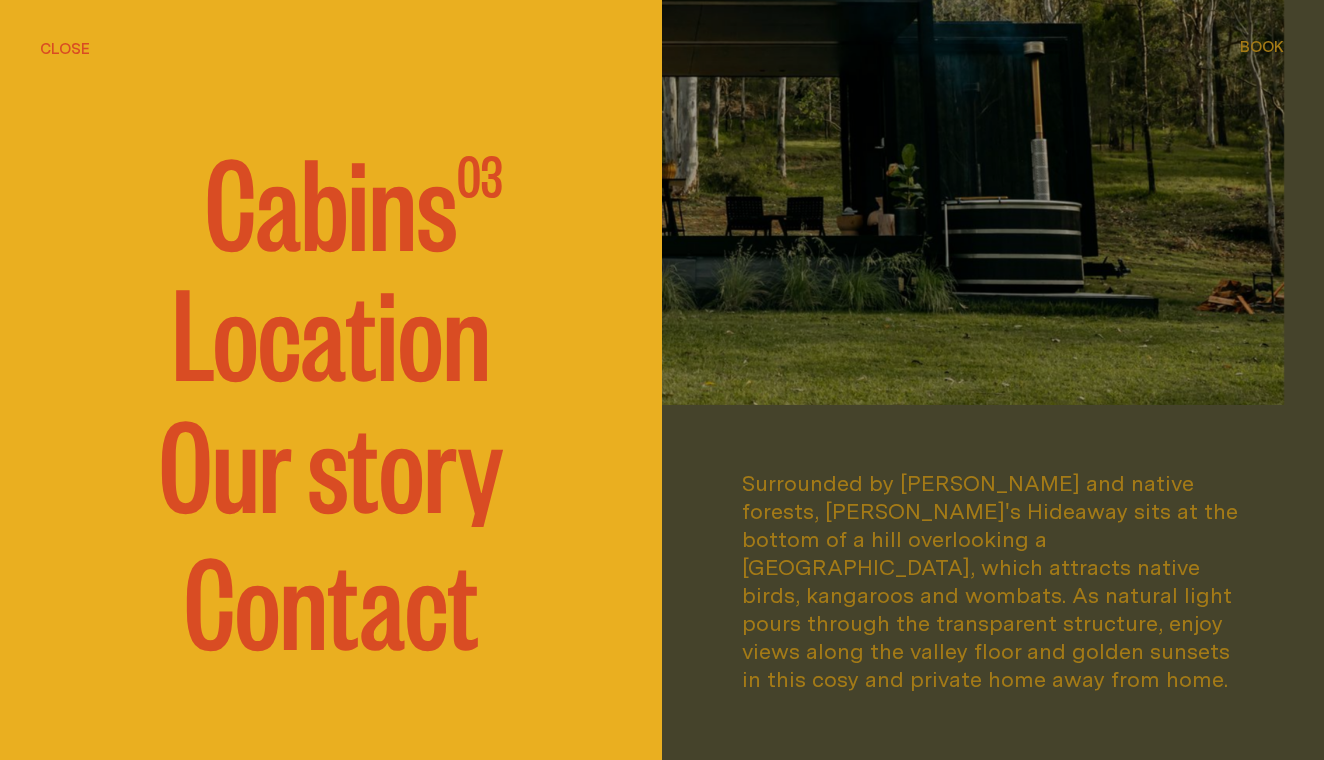 click on "Cabins" at bounding box center [331, 198] 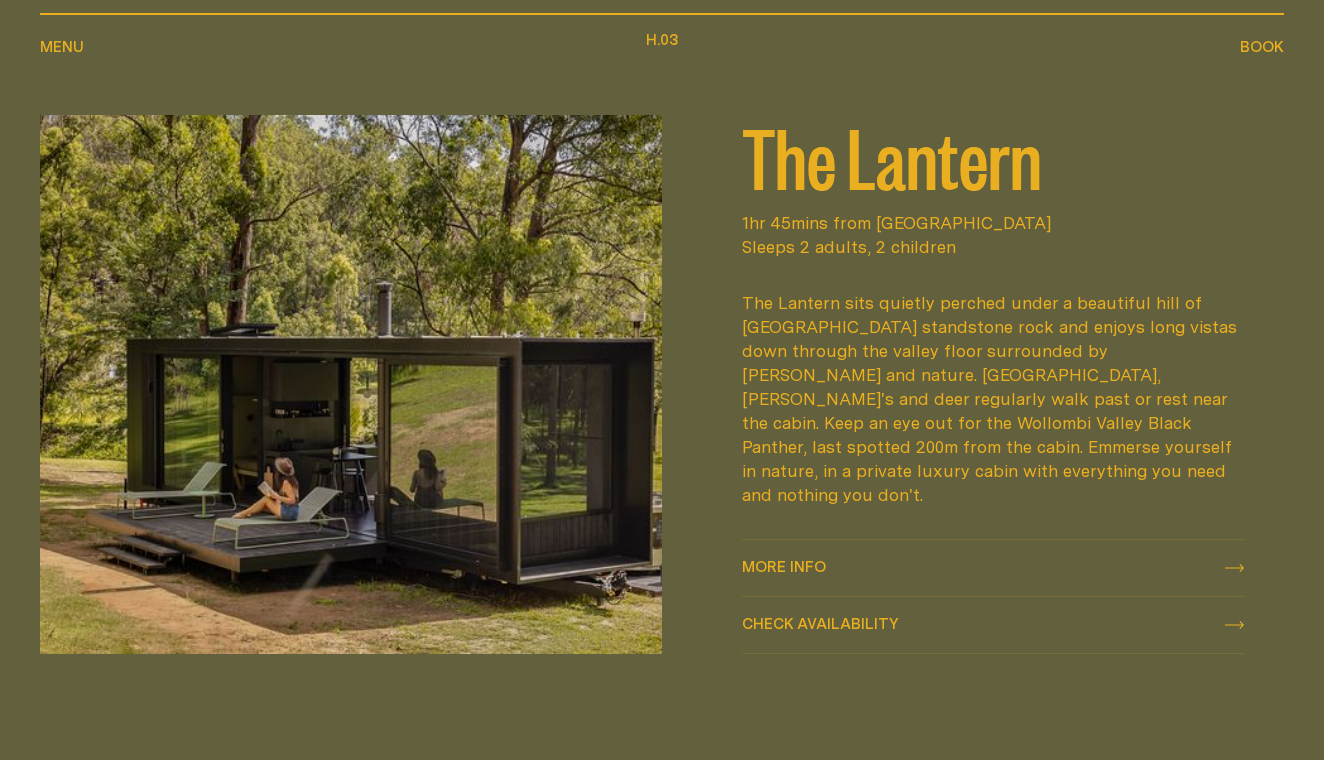 scroll, scrollTop: 2364, scrollLeft: 0, axis: vertical 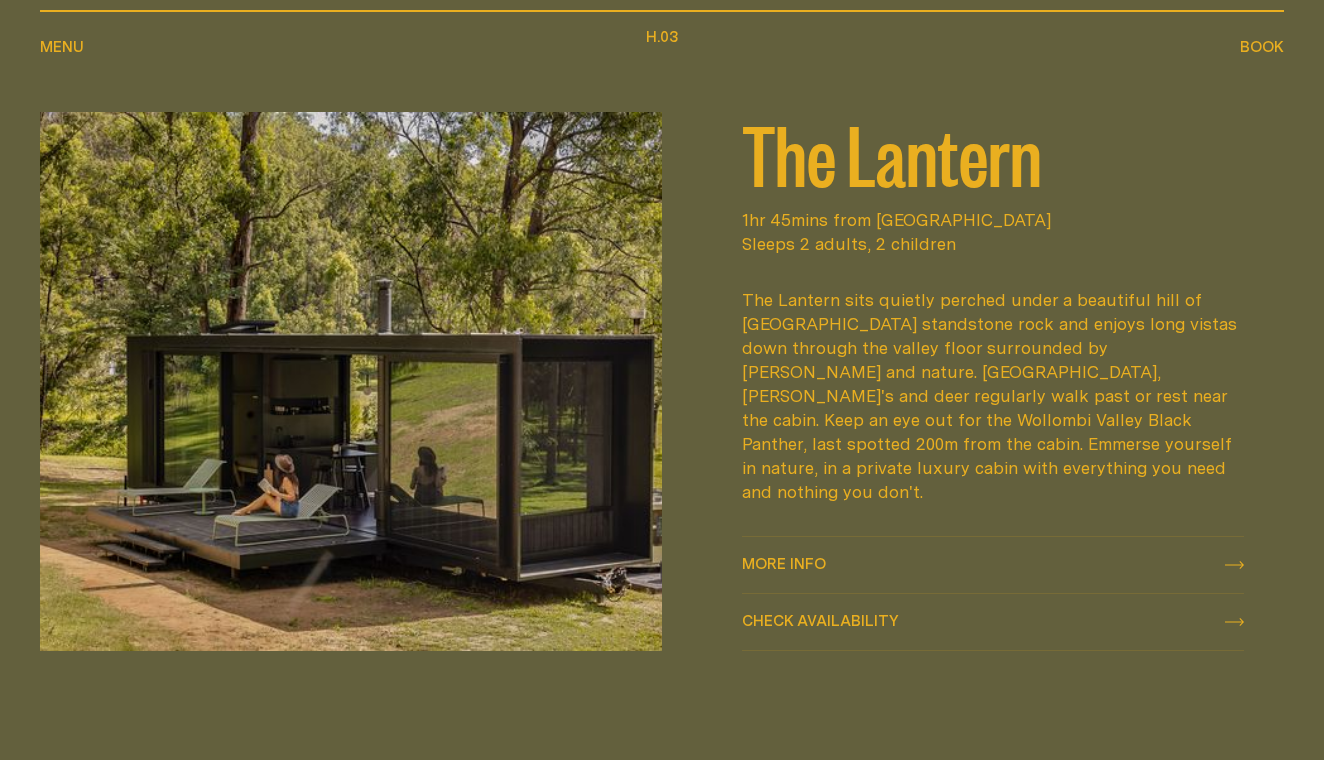 click on "More info     More info" at bounding box center (993, 565) 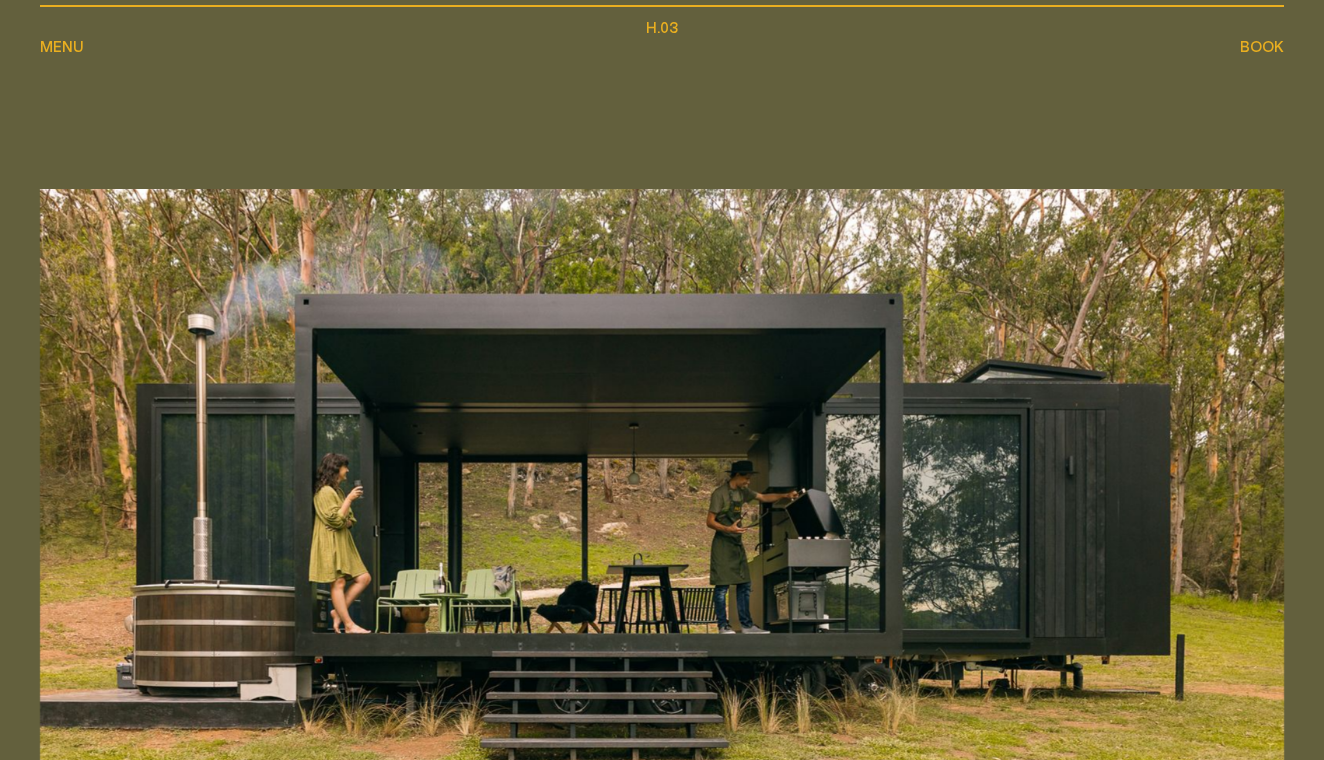 scroll, scrollTop: 156, scrollLeft: 0, axis: vertical 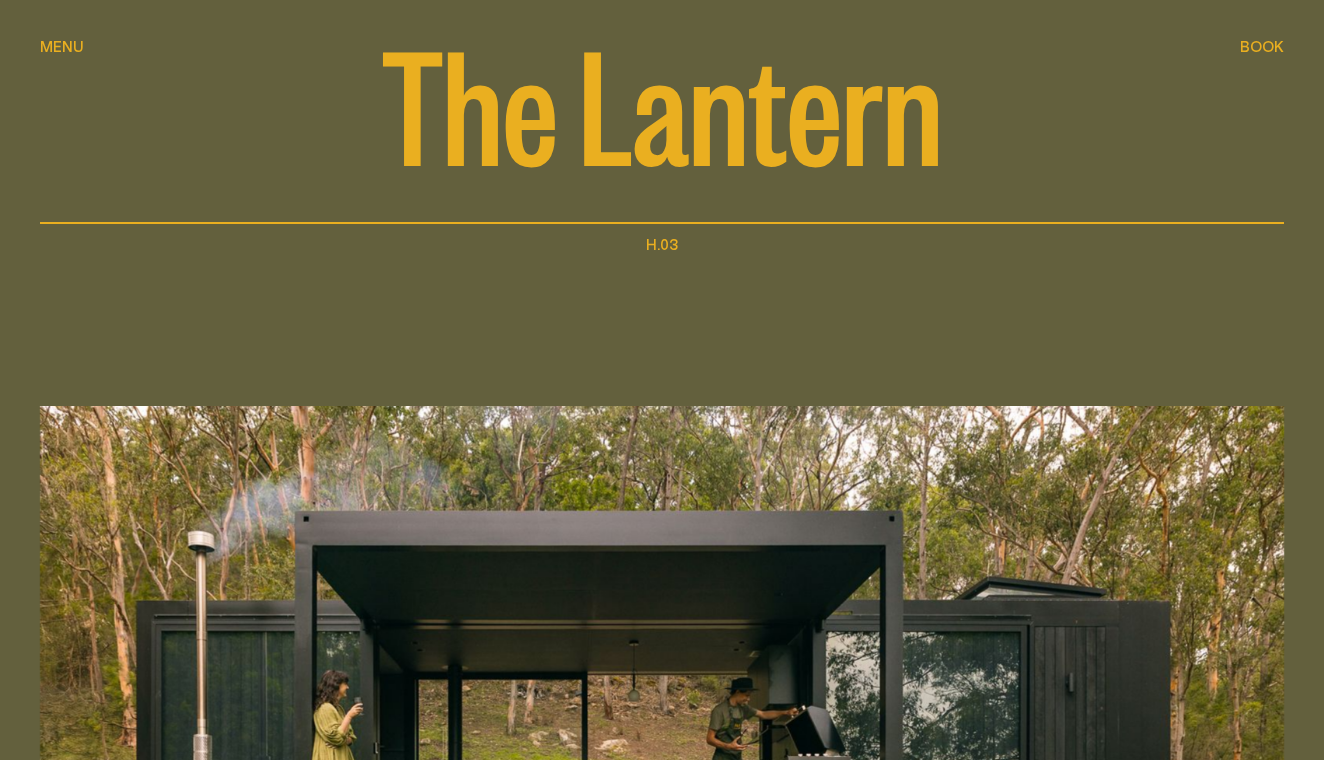 click on "Menu     Menu" at bounding box center [62, 48] 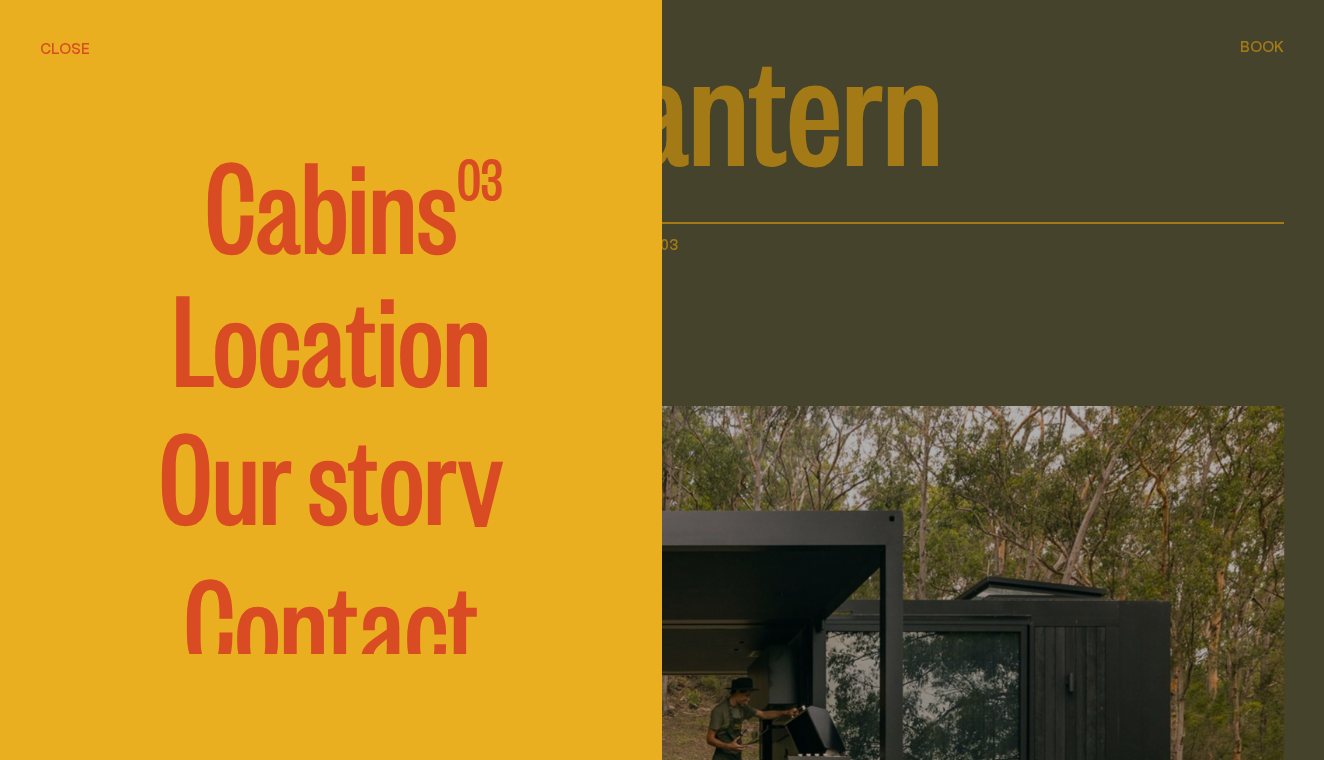 click on "Cabins" at bounding box center (331, 201) 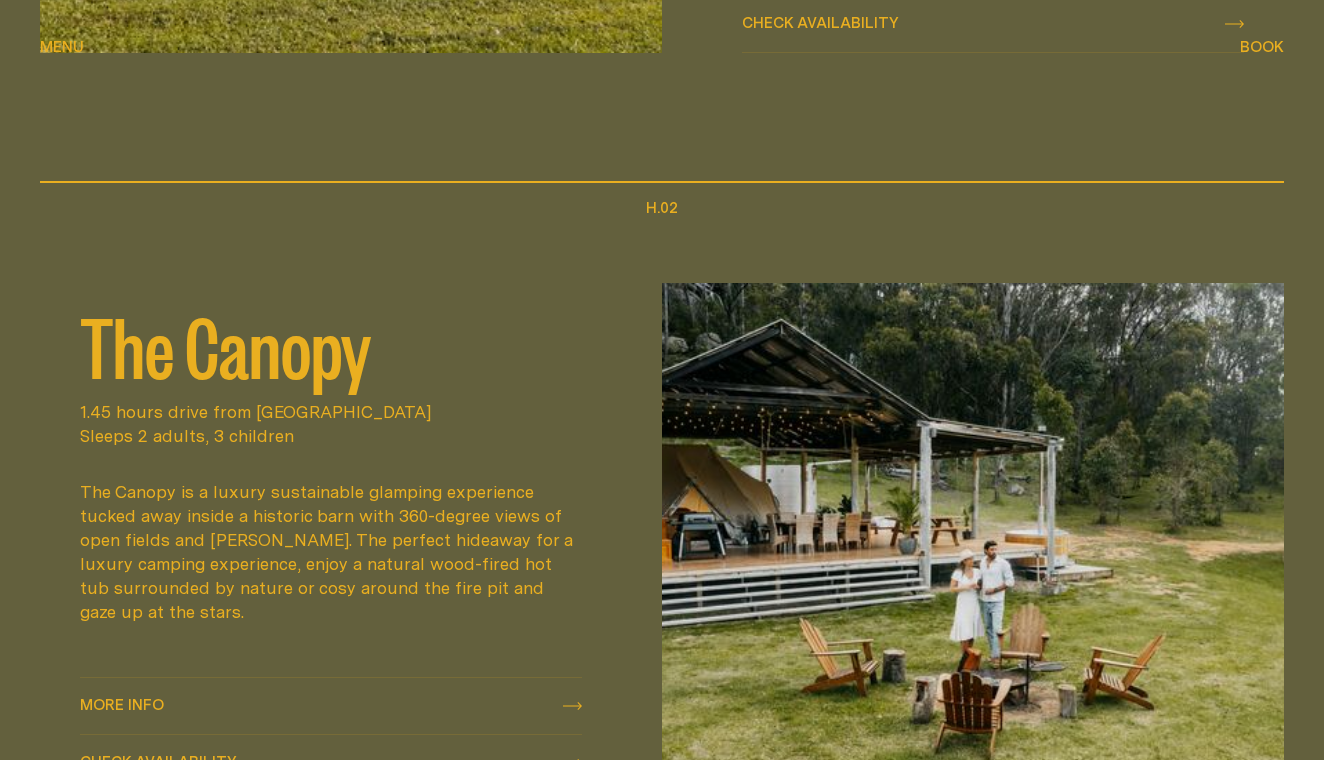 scroll, scrollTop: 1456, scrollLeft: 0, axis: vertical 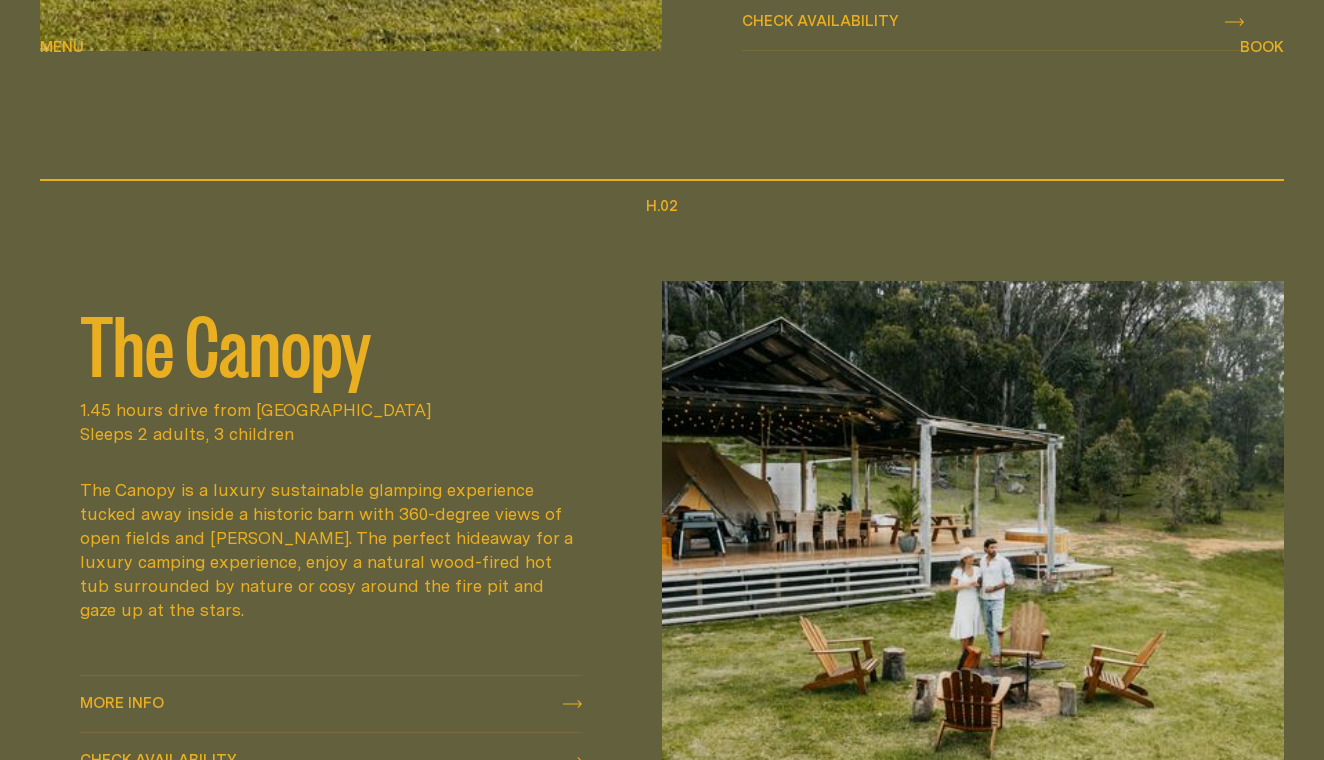 click on "More info     More info" at bounding box center (331, 704) 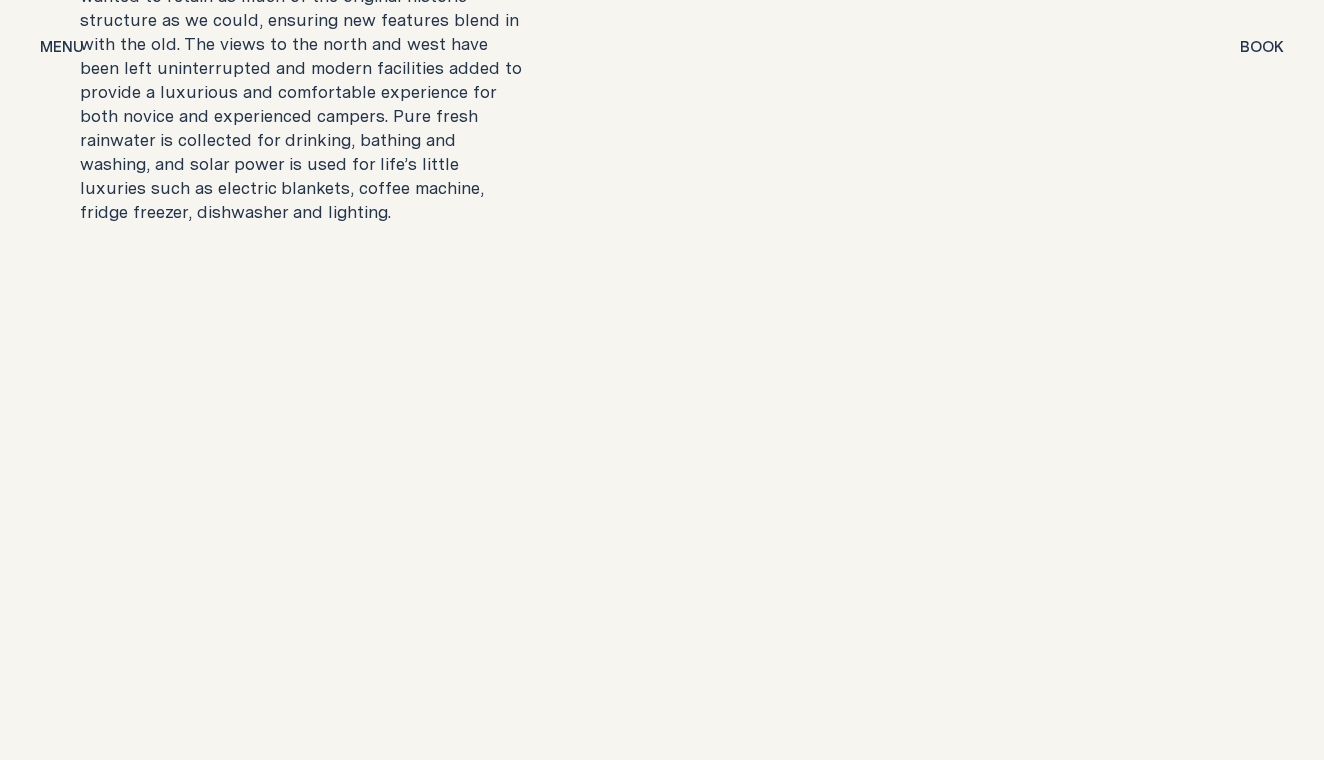 scroll, scrollTop: 3846, scrollLeft: 0, axis: vertical 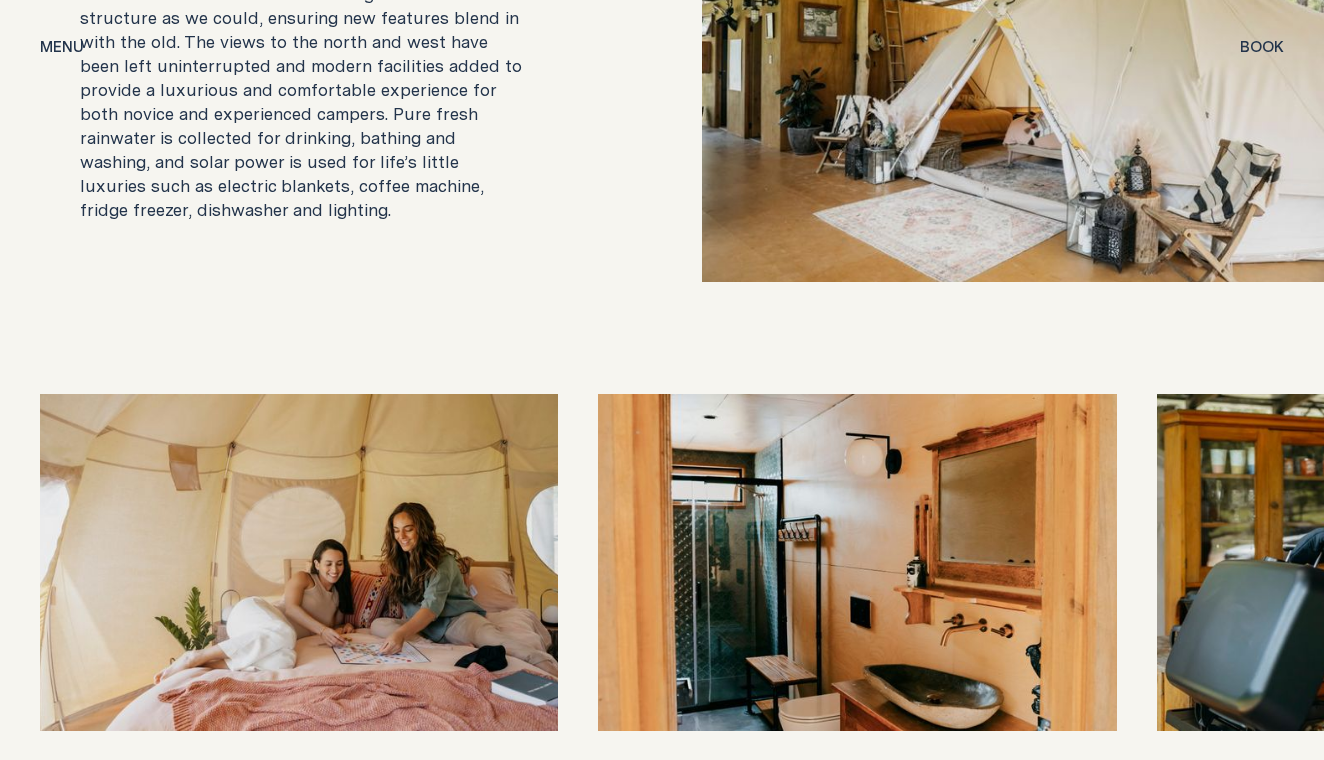 click at bounding box center [857, 562] 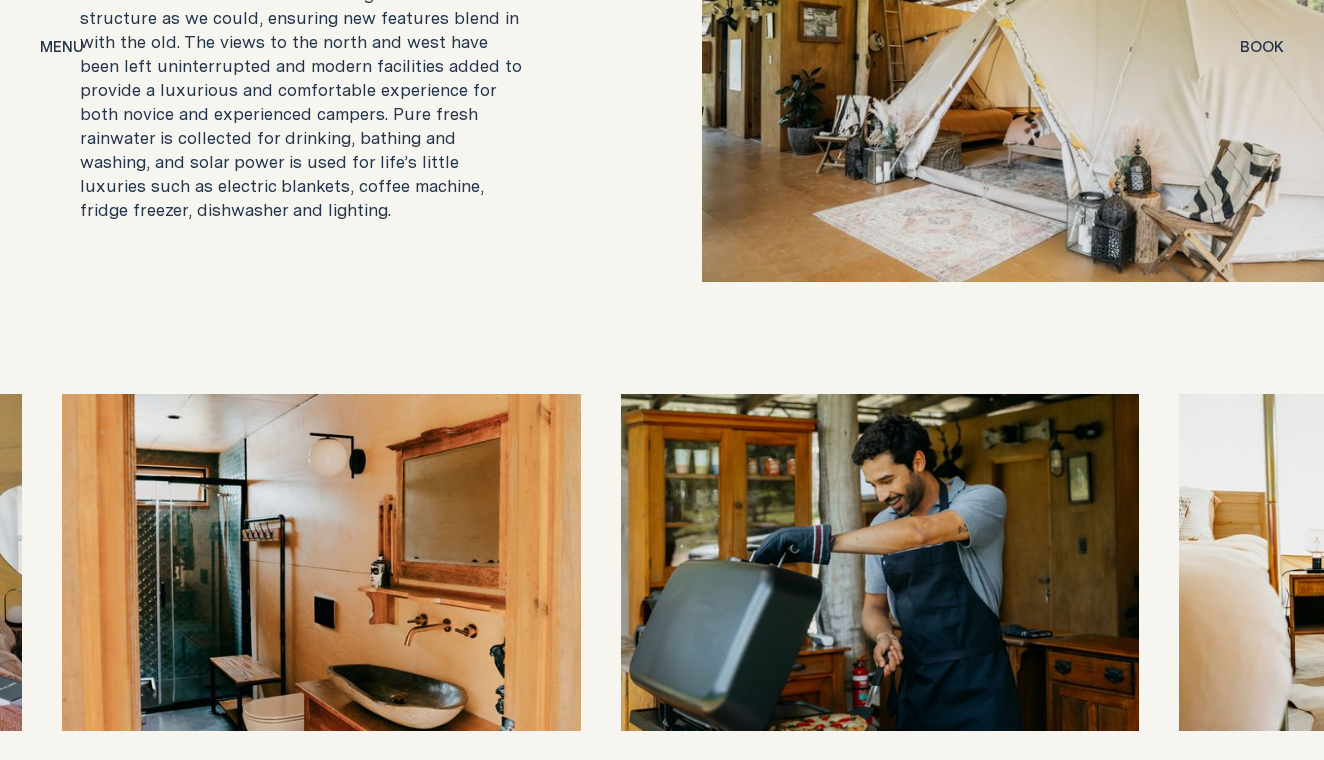 drag, startPoint x: 743, startPoint y: 541, endPoint x: 190, endPoint y: 561, distance: 553.3616 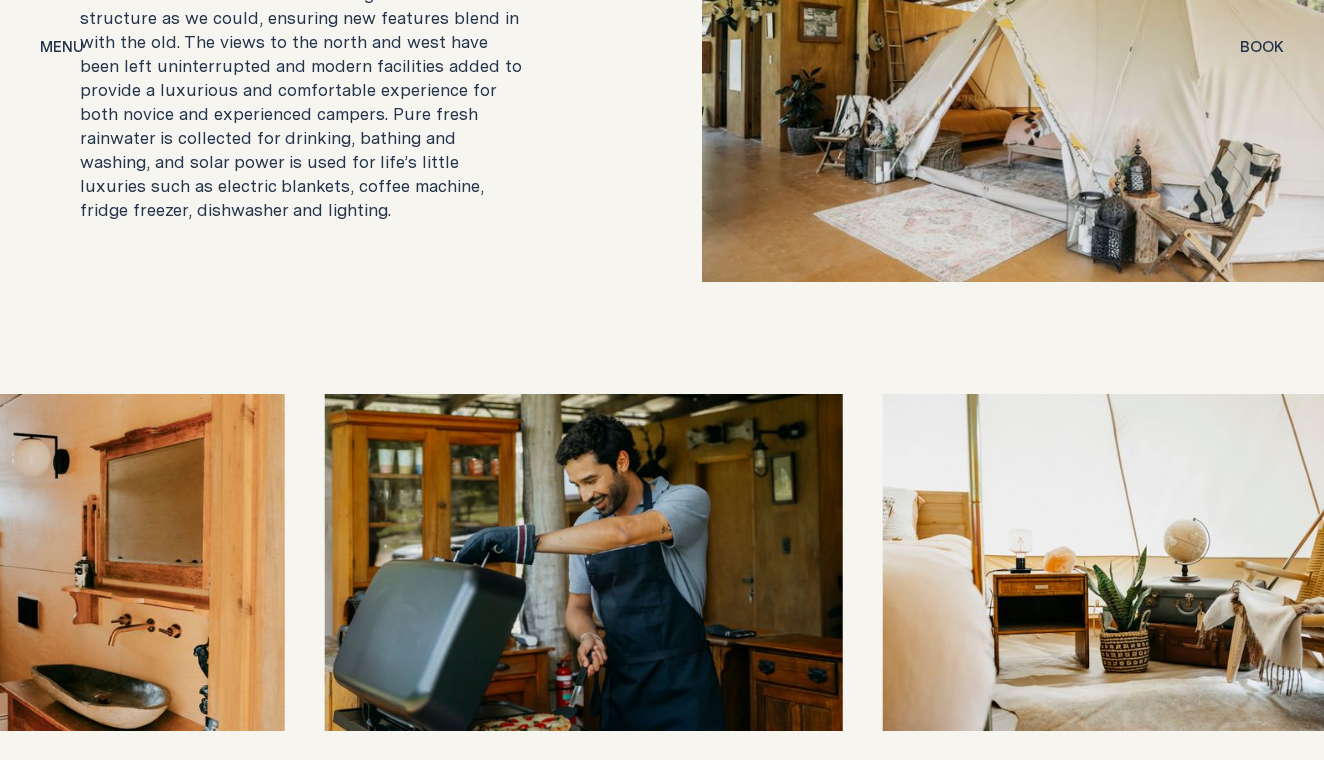 drag, startPoint x: 826, startPoint y: 531, endPoint x: -115, endPoint y: 592, distance: 942.9751 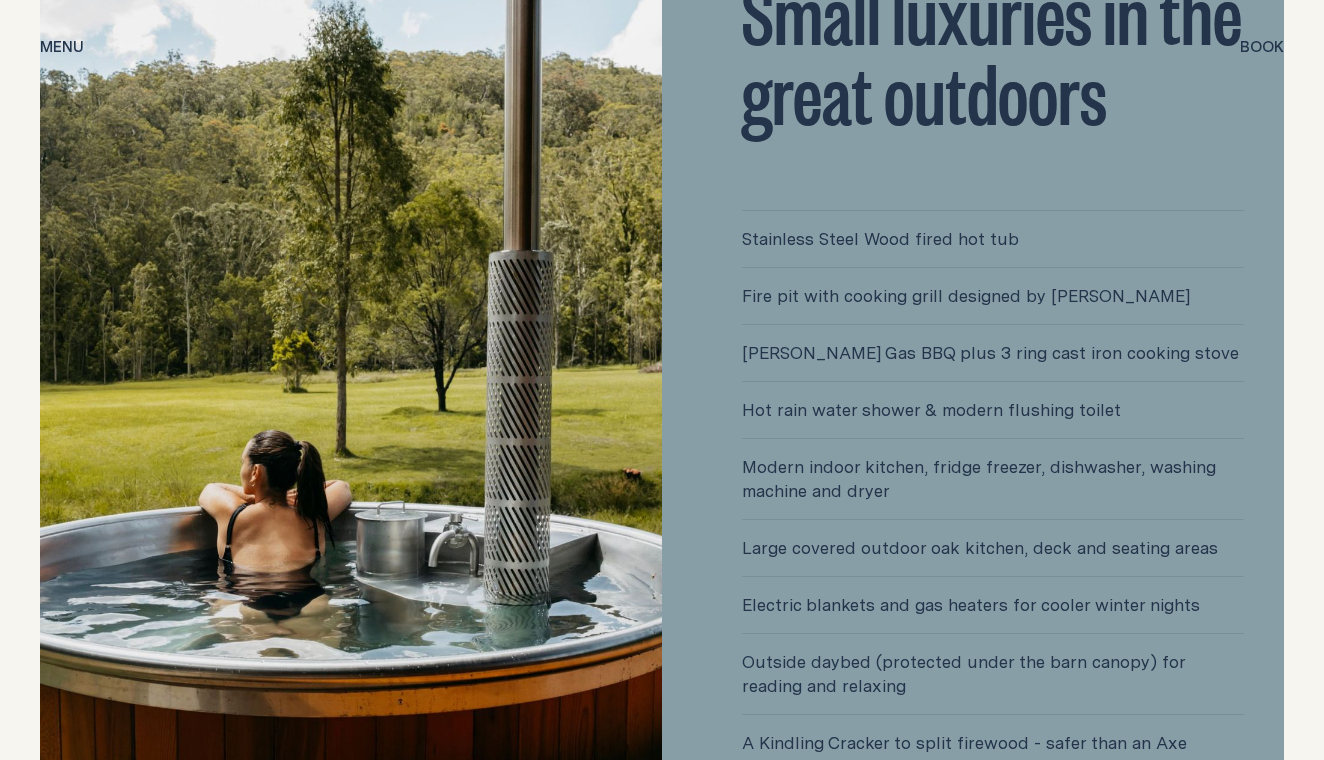 scroll, scrollTop: 4839, scrollLeft: 0, axis: vertical 